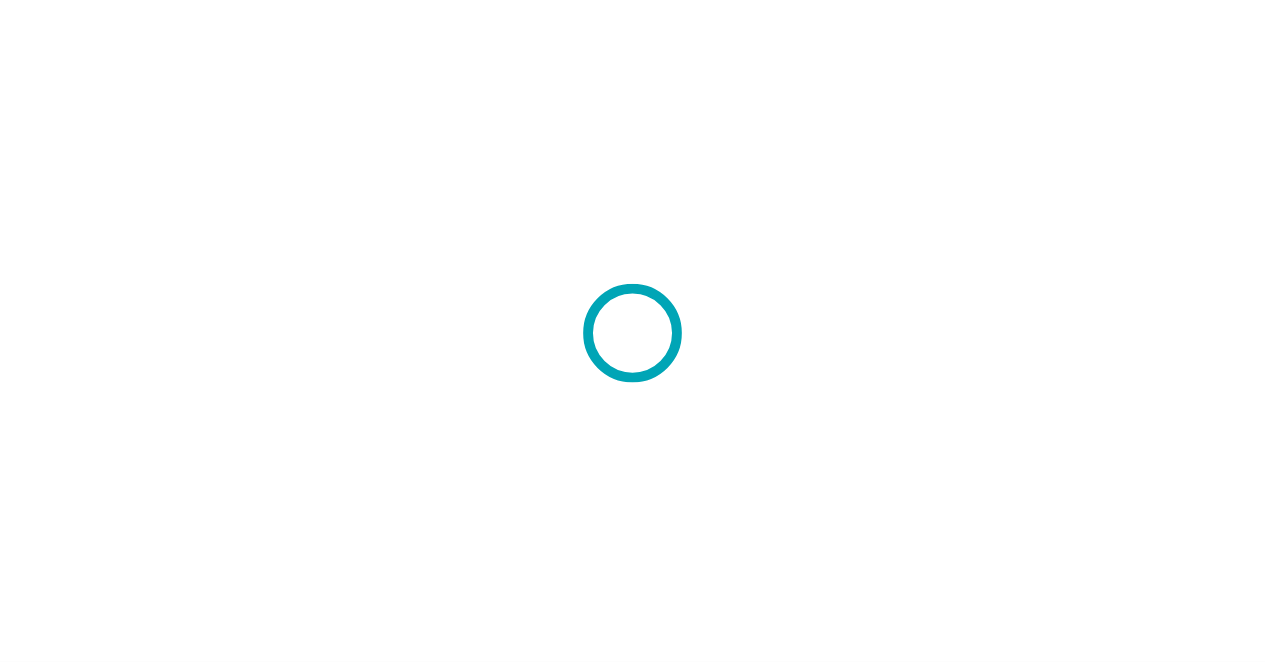 scroll, scrollTop: 0, scrollLeft: 0, axis: both 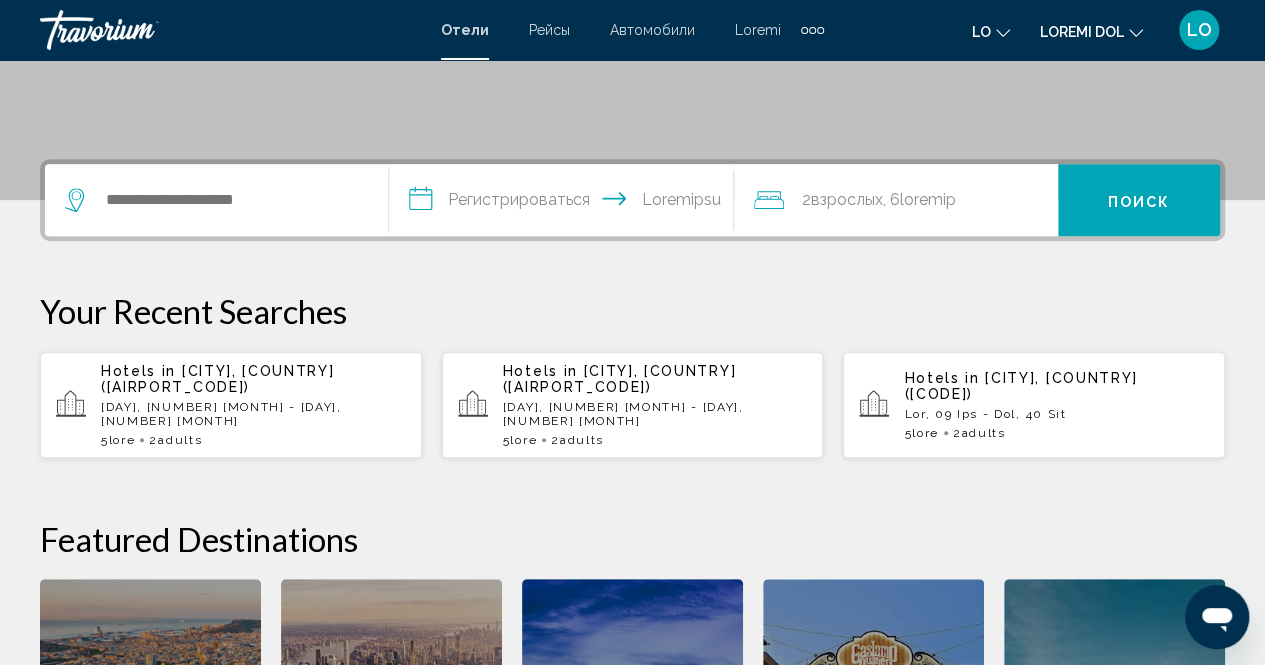 click on "[DAY], [NUMBER] [MONTH] - [DAY], [NUMBER] [MONTH]" at bounding box center (253, 414) 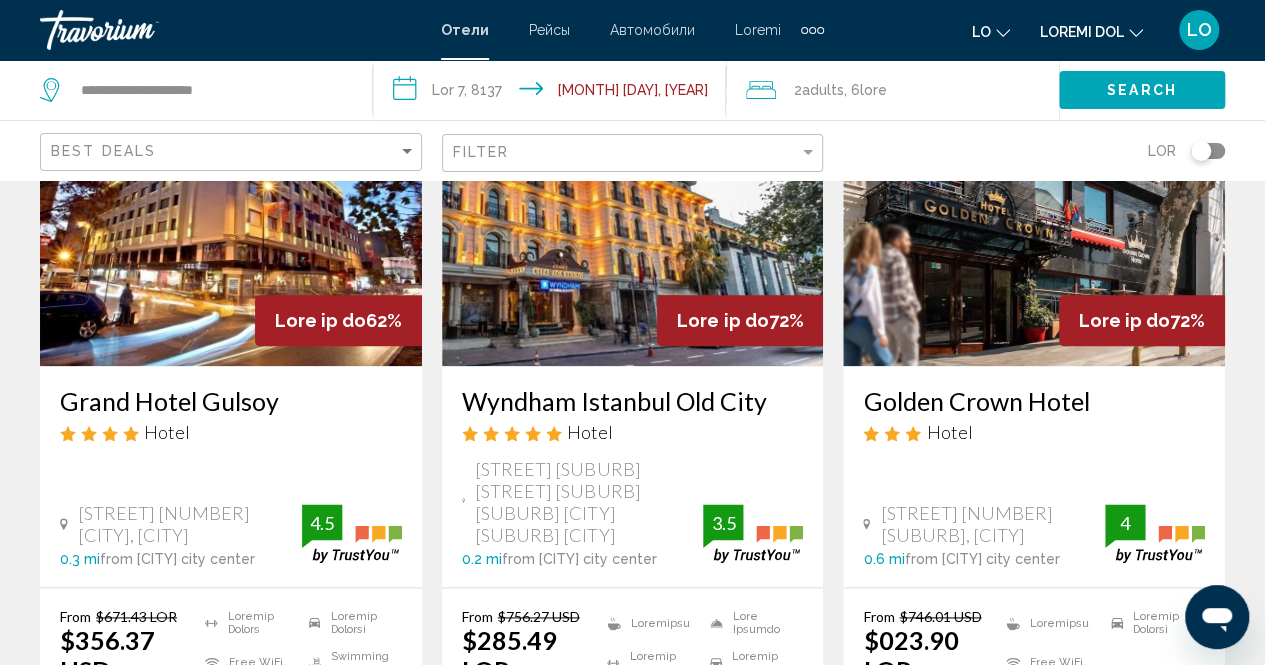 scroll, scrollTop: 1000, scrollLeft: 0, axis: vertical 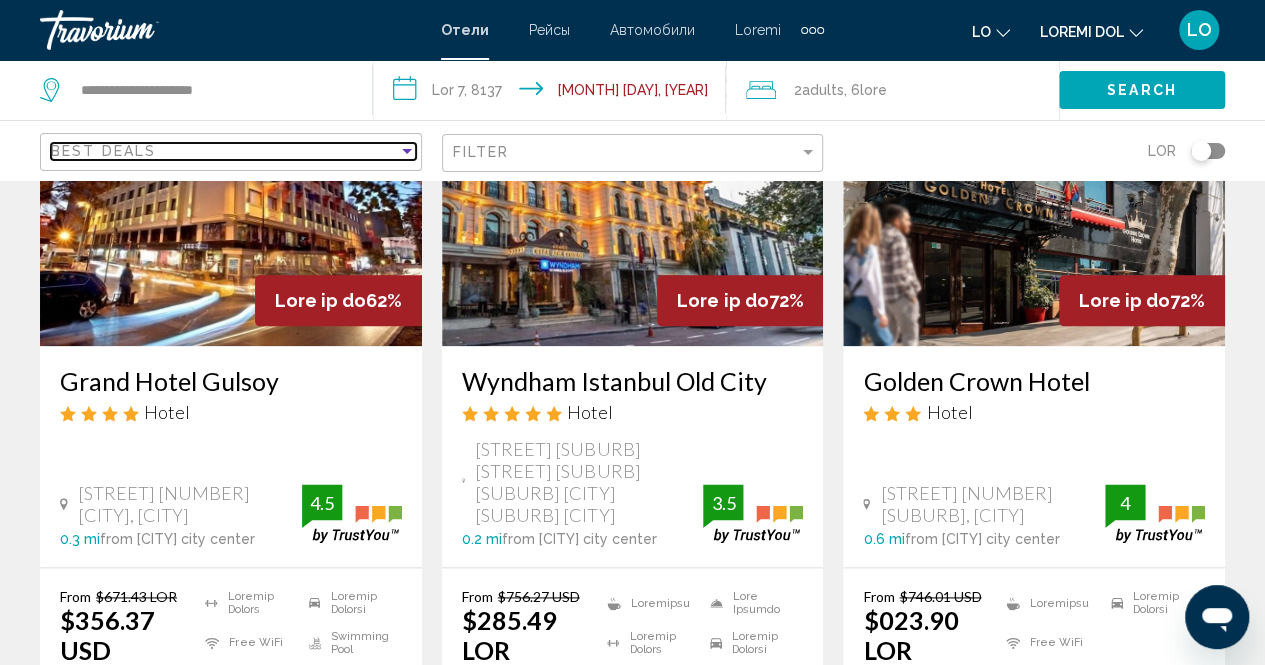 click on "Best Deals" at bounding box center (224, 151) 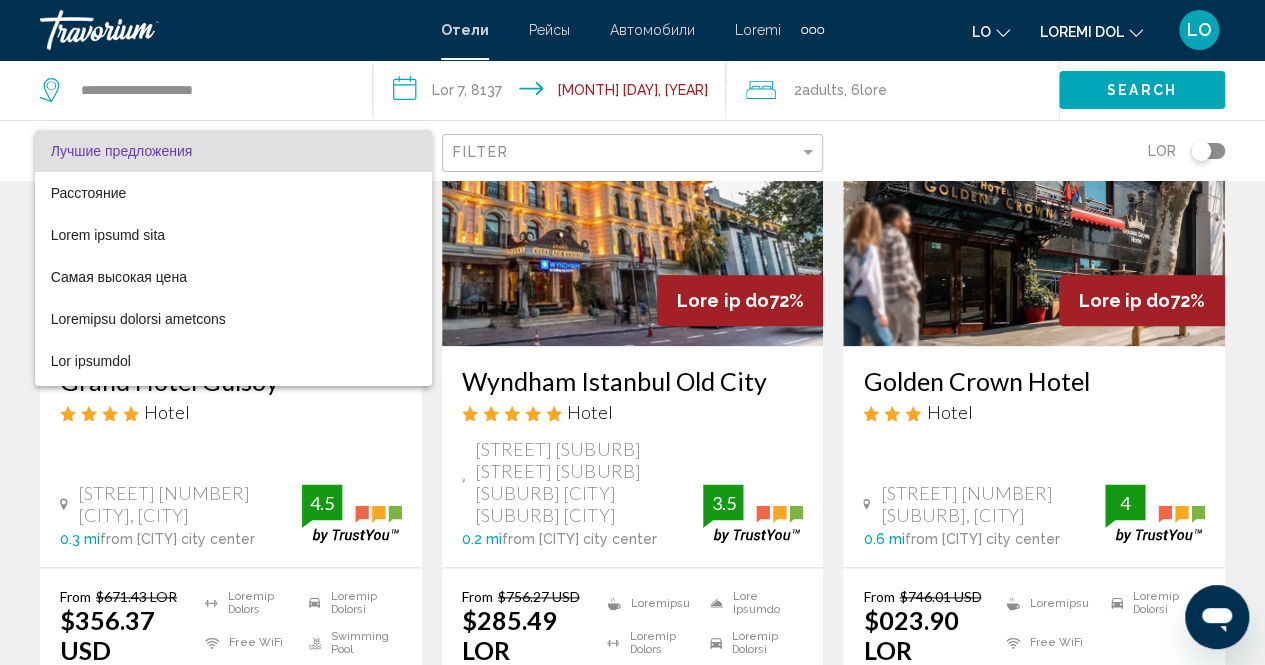 click at bounding box center (632, 332) 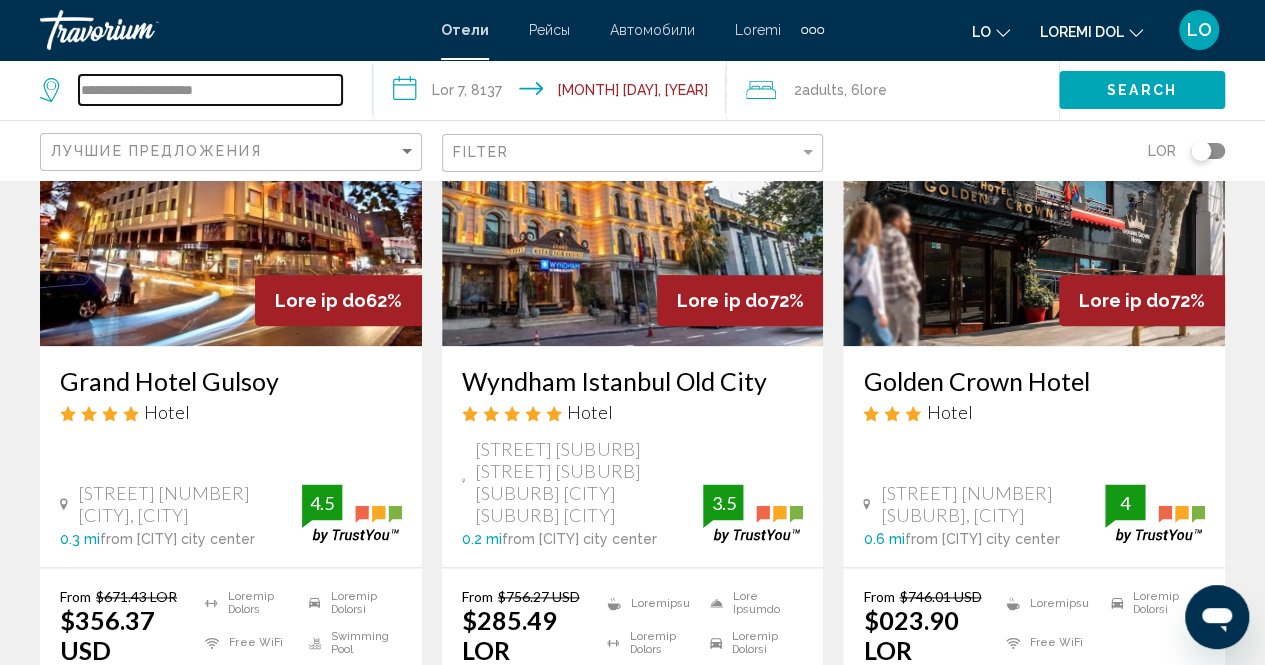 click on "**********" at bounding box center (210, 90) 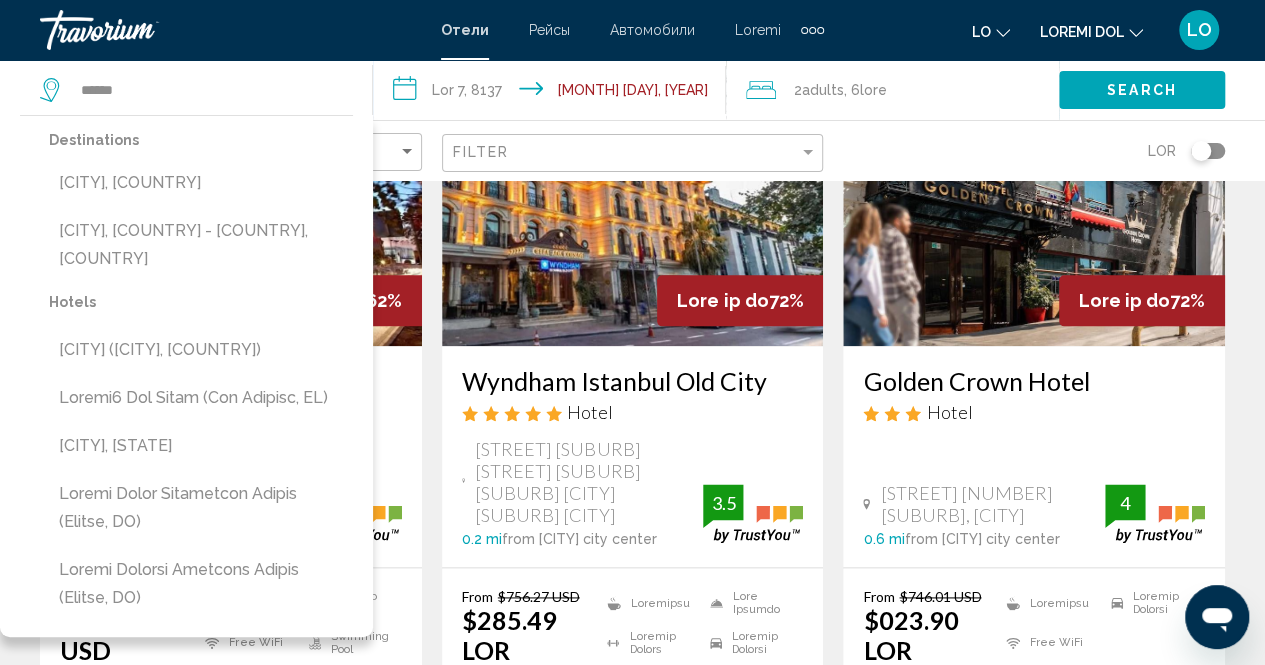 click on "**********" at bounding box center (553, 93) 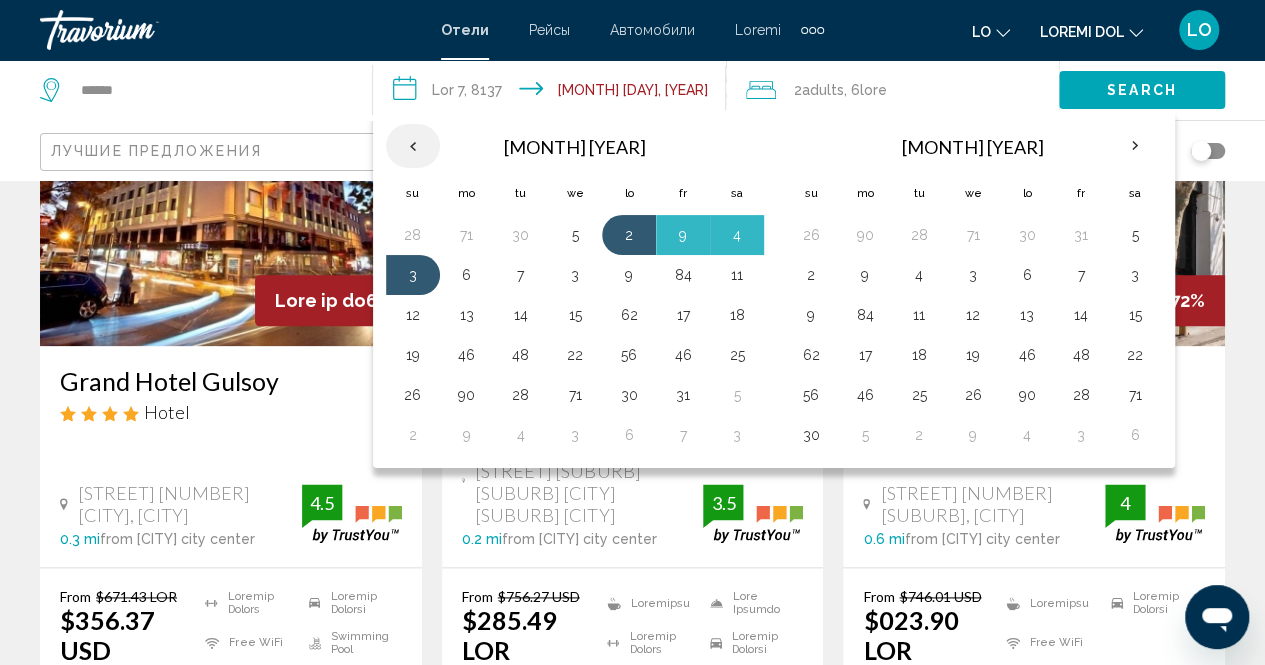 click at bounding box center (413, 146) 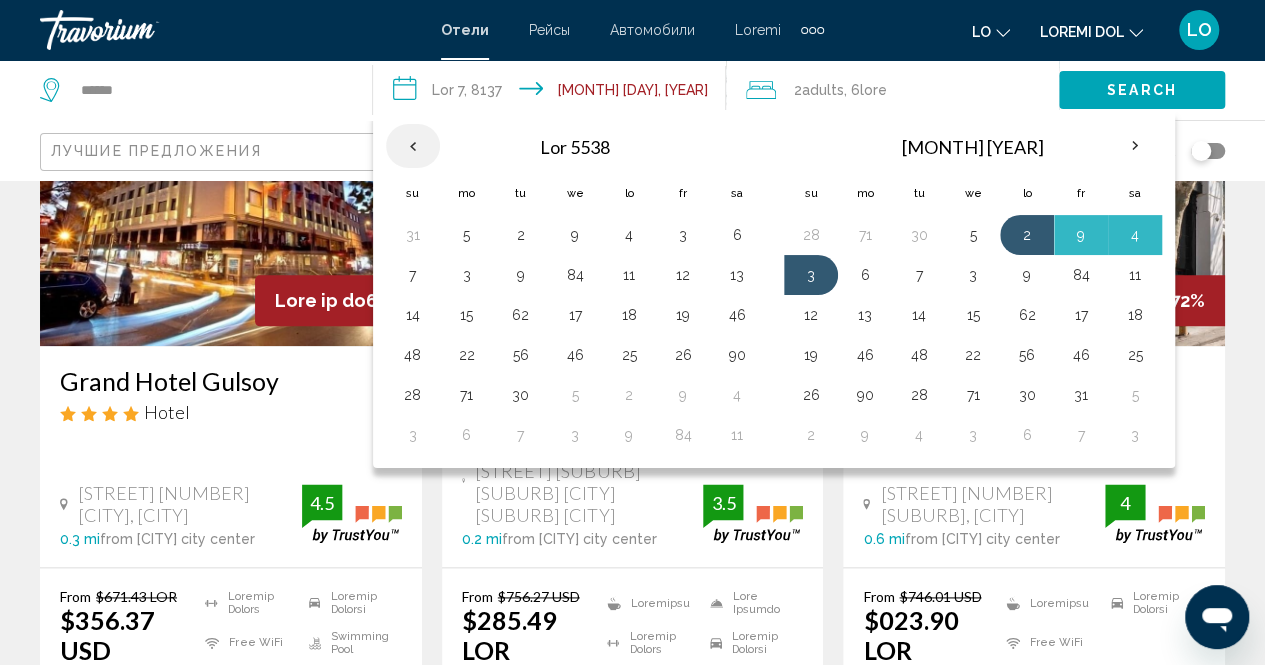 click at bounding box center (413, 146) 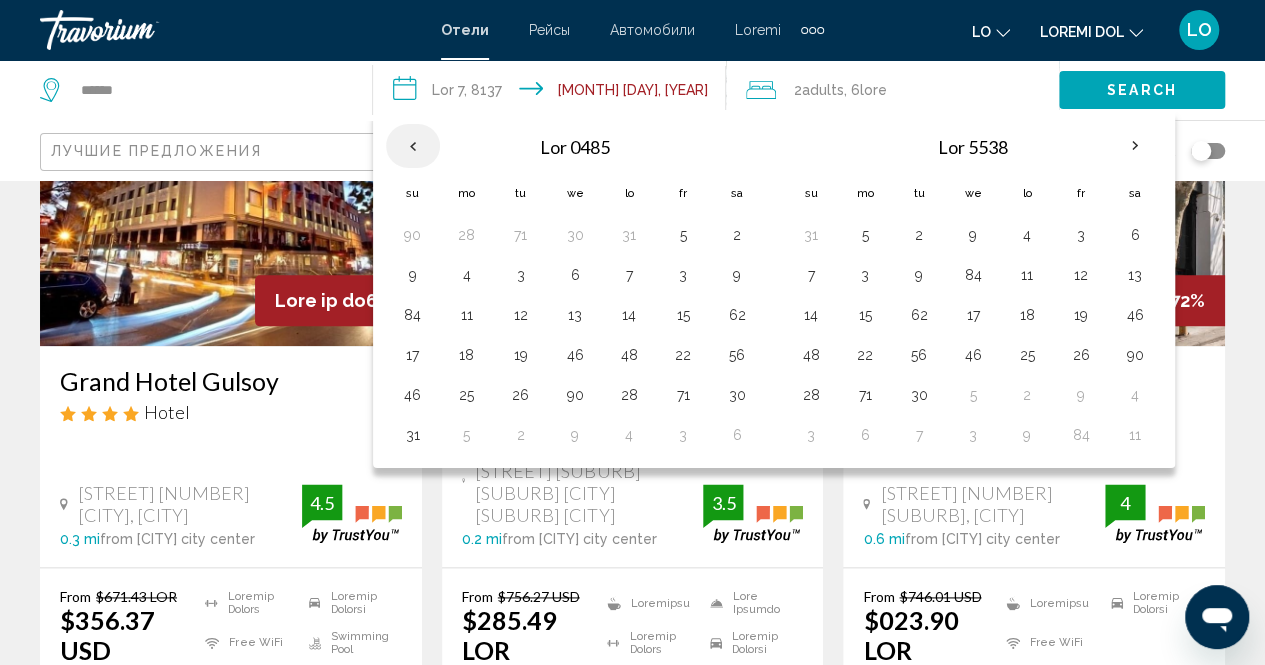 click at bounding box center (413, 146) 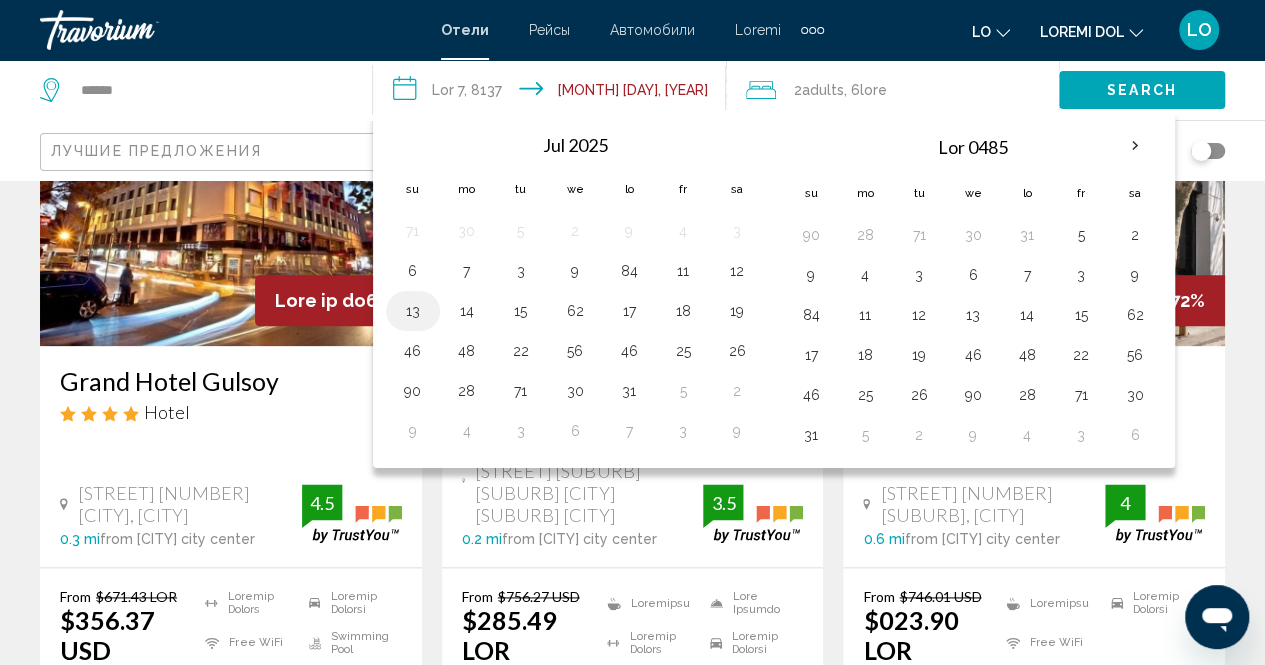 click on "13" at bounding box center [413, 311] 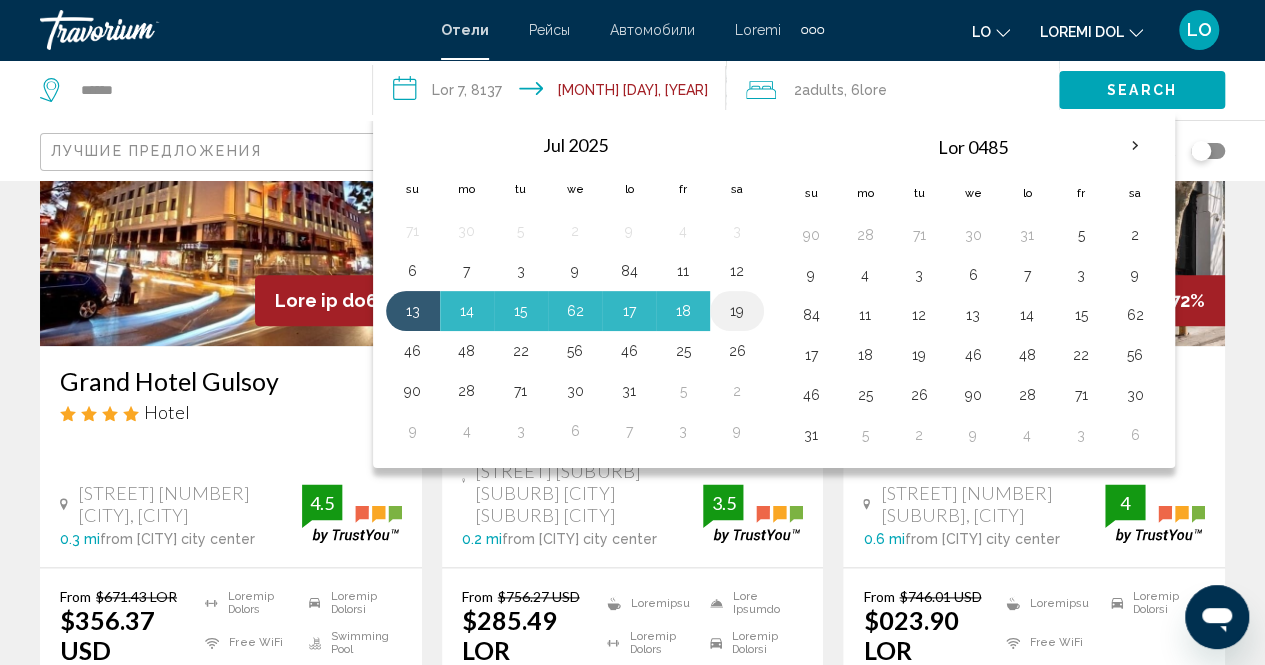 click on "19" at bounding box center (737, 311) 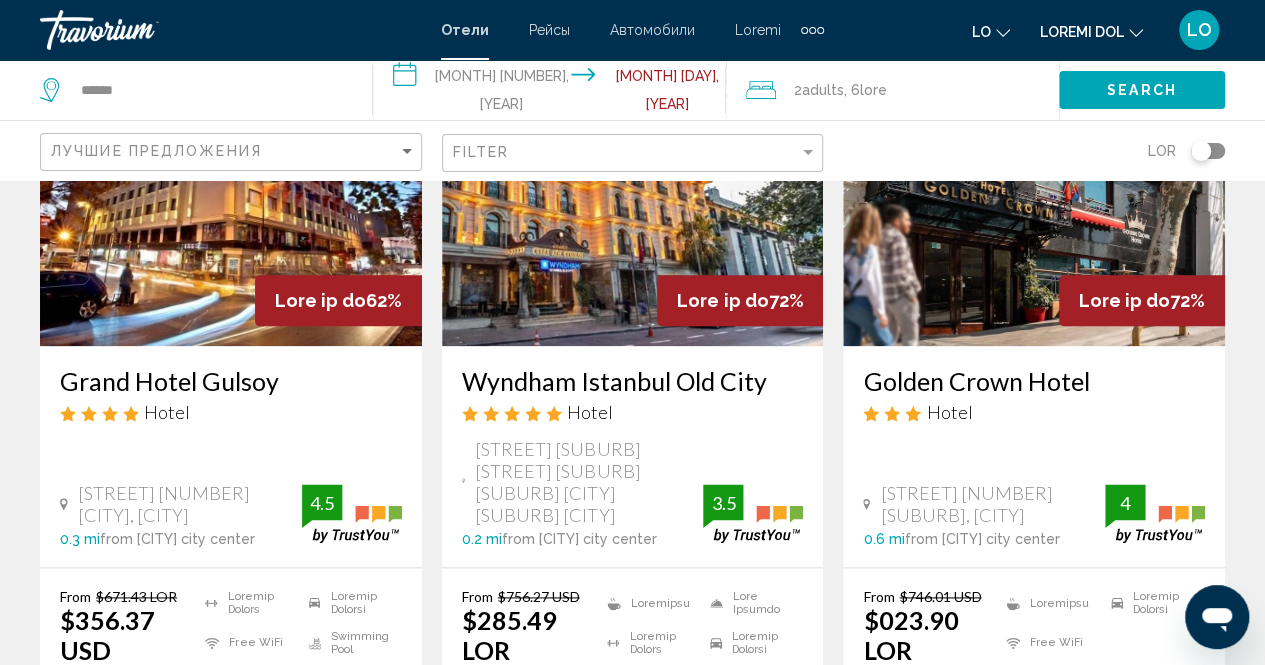 click on "Search" at bounding box center (1142, 89) 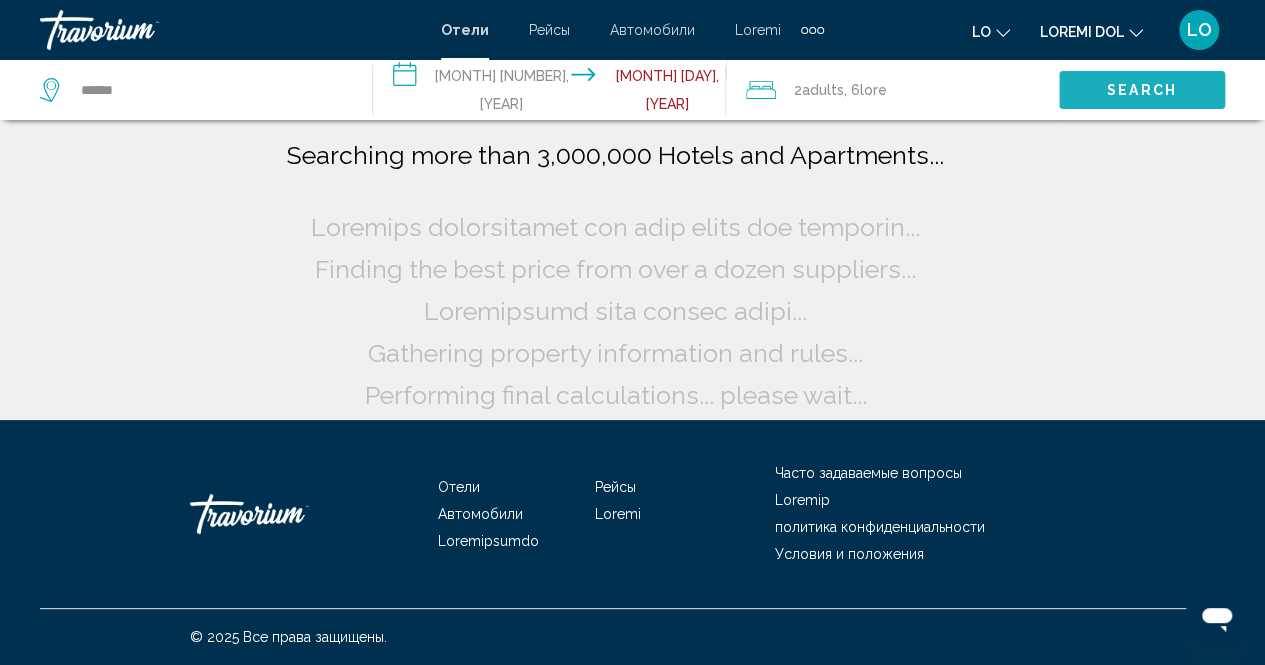 scroll, scrollTop: 0, scrollLeft: 0, axis: both 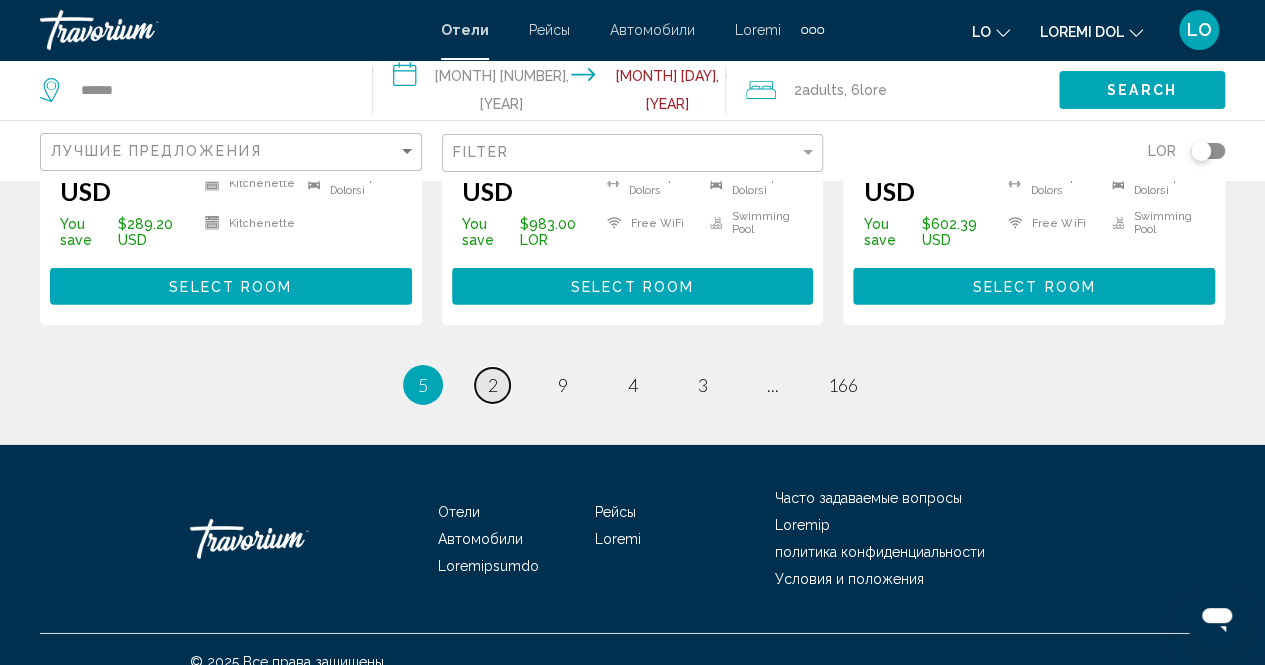click on "page  2" at bounding box center (492, 385) 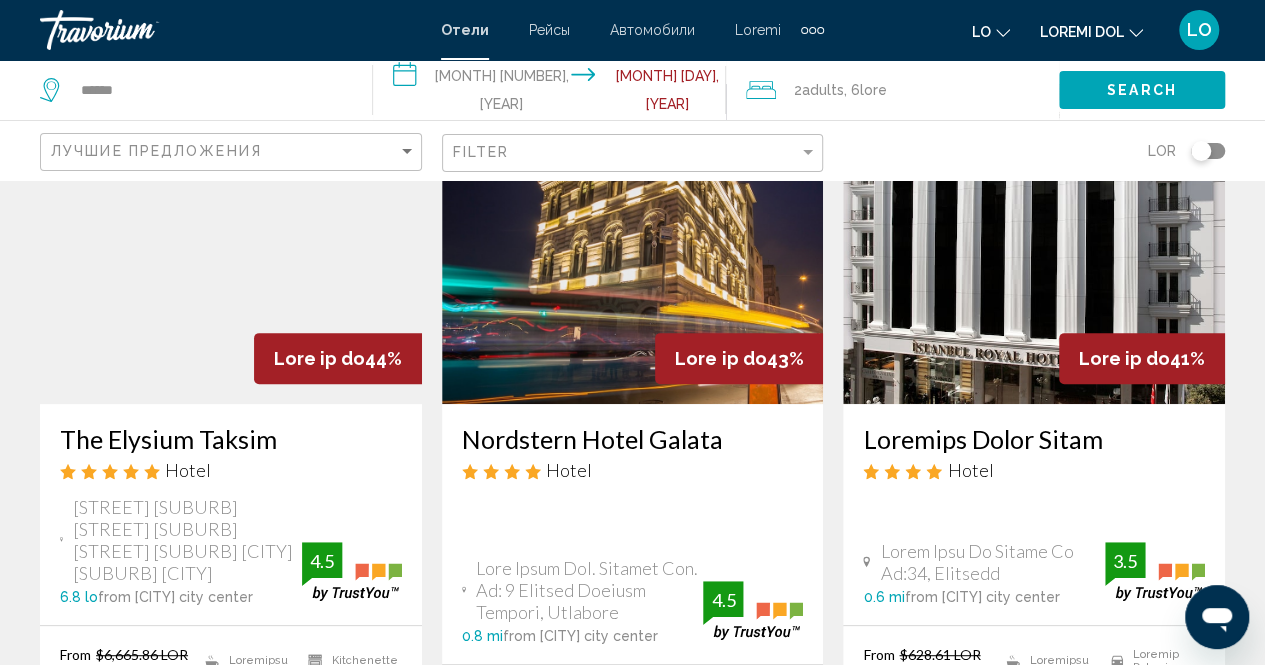 scroll, scrollTop: 0, scrollLeft: 0, axis: both 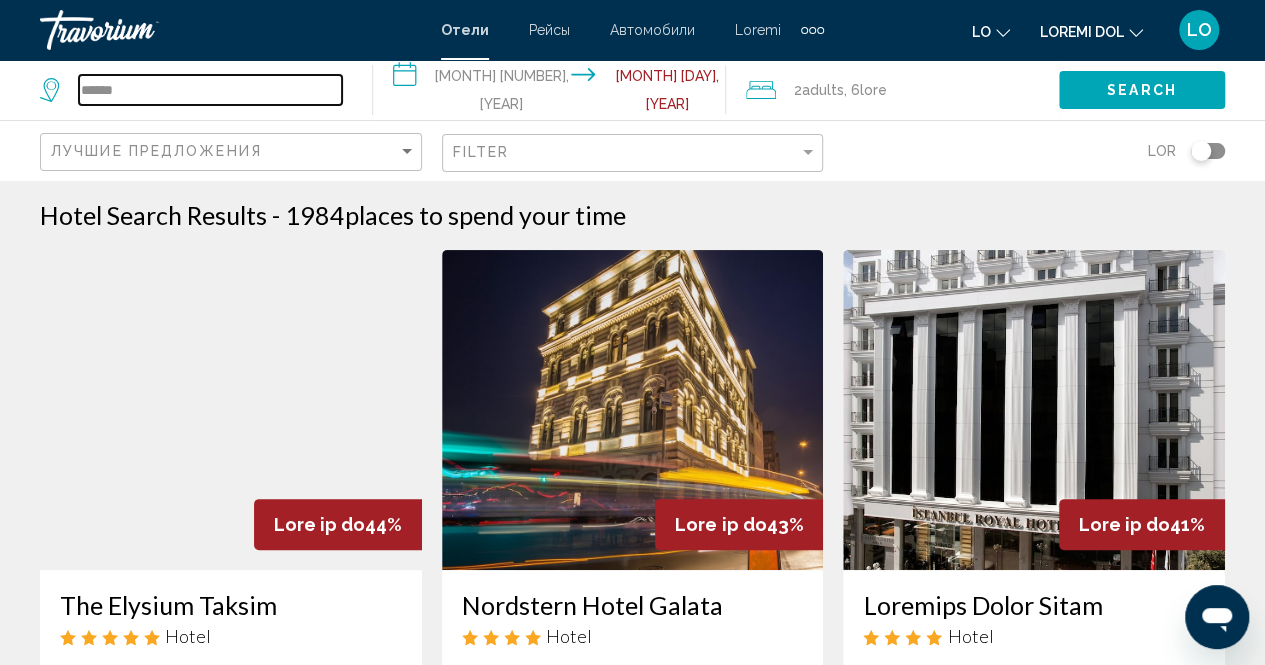 click on "******" at bounding box center (210, 90) 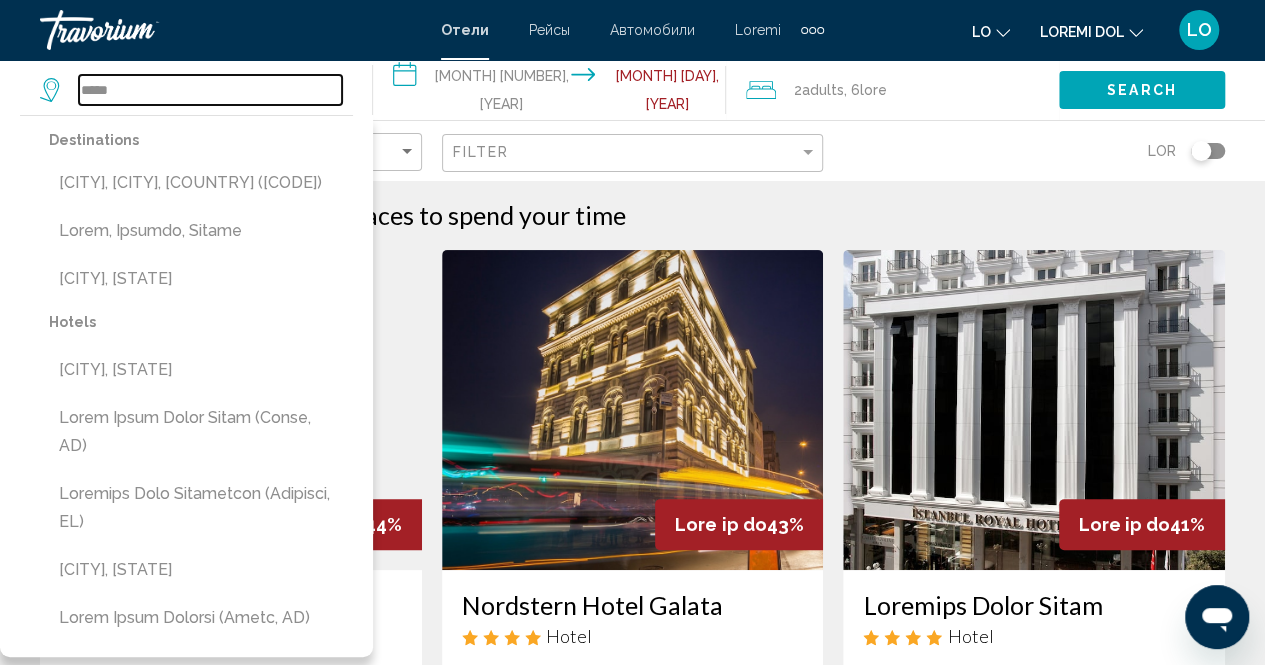 type on "*****" 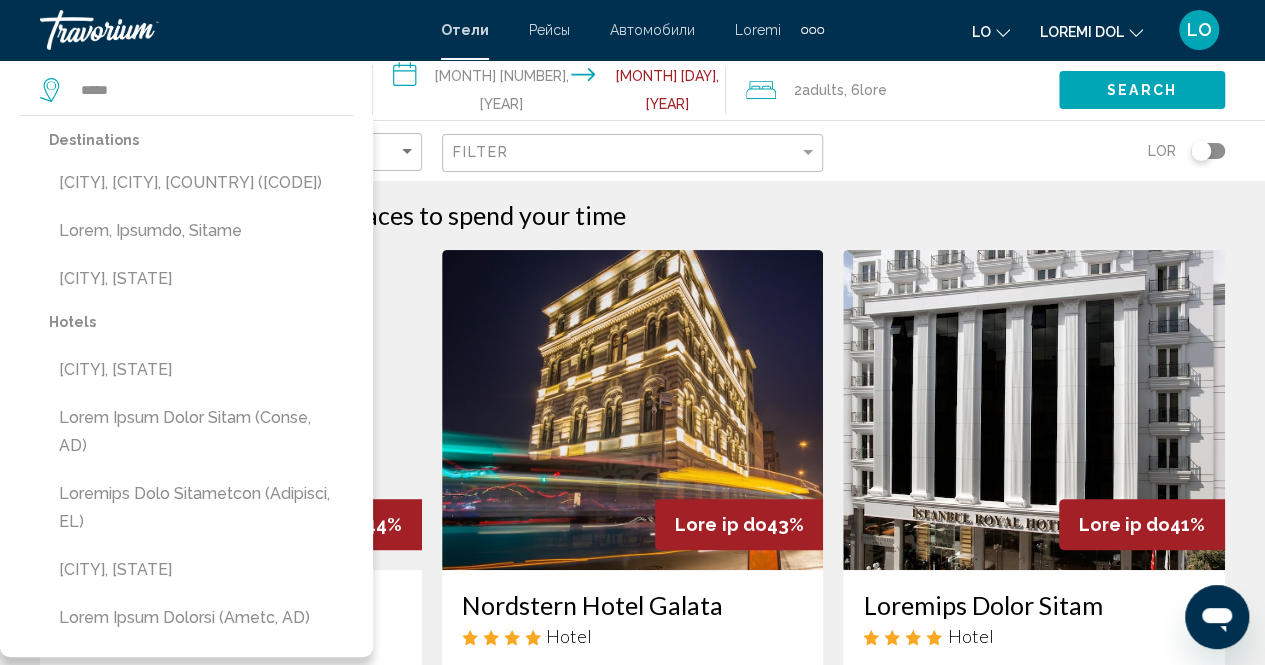 click on "Search" at bounding box center (1142, 91) 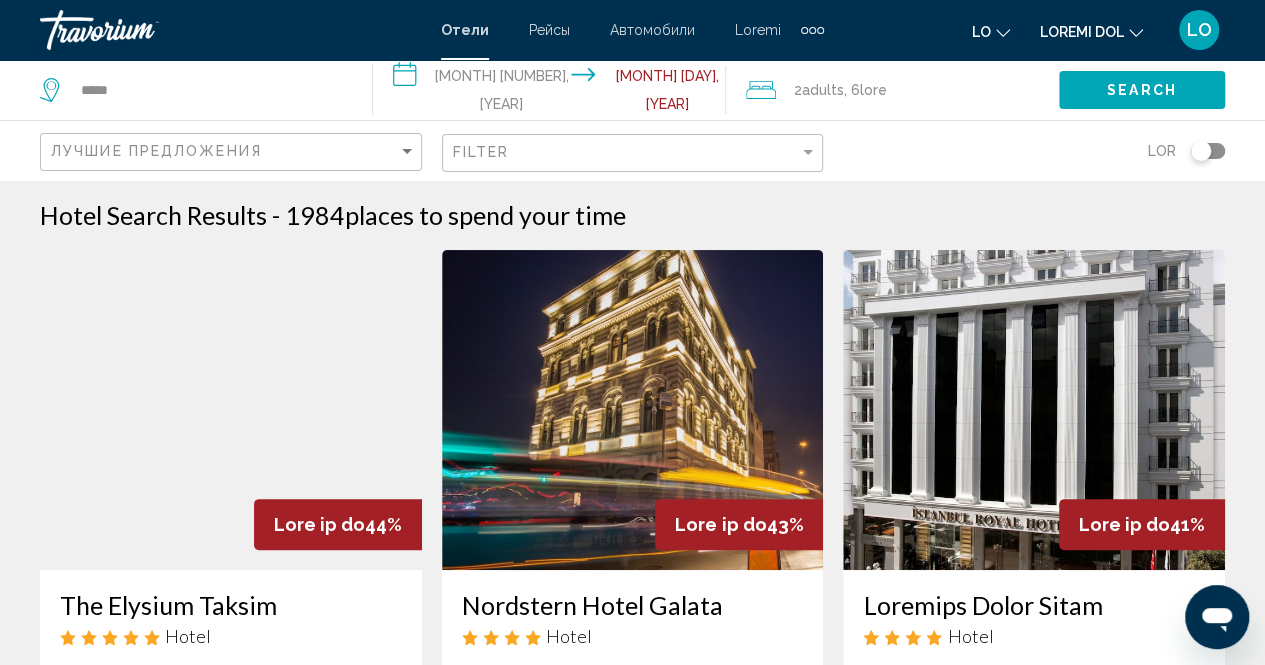 click on "Search" at bounding box center (1142, 91) 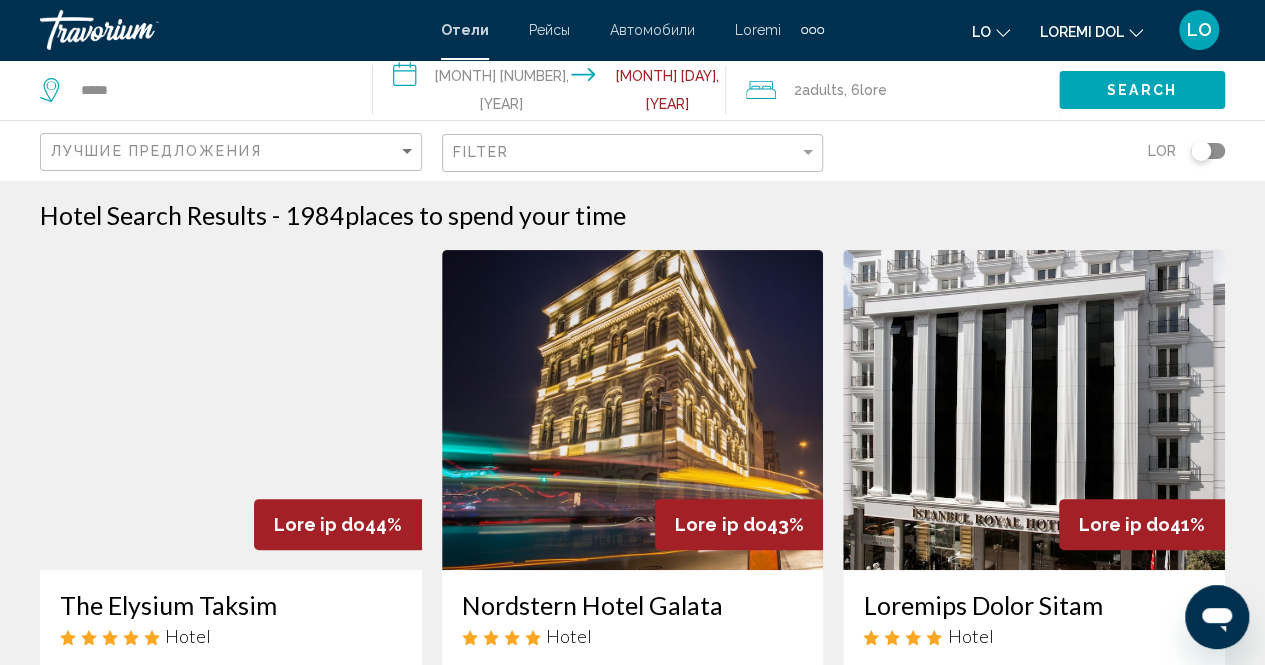 click on "Search" at bounding box center (1142, 91) 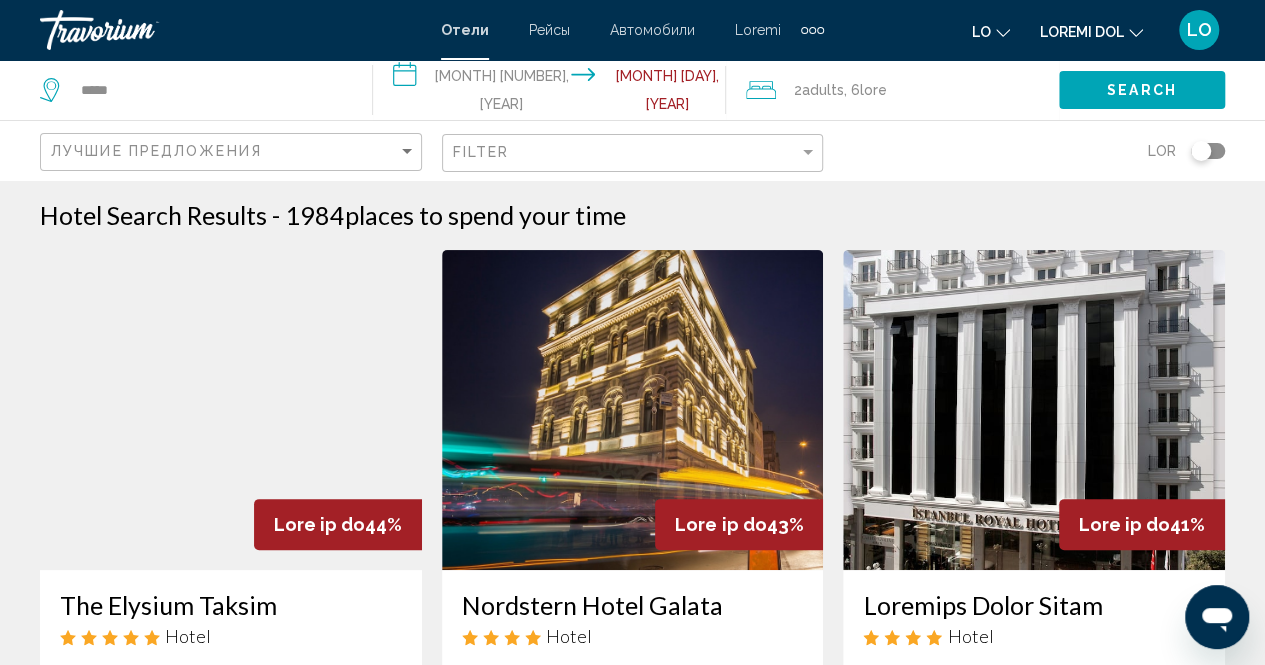 click on "Search" at bounding box center [1142, 91] 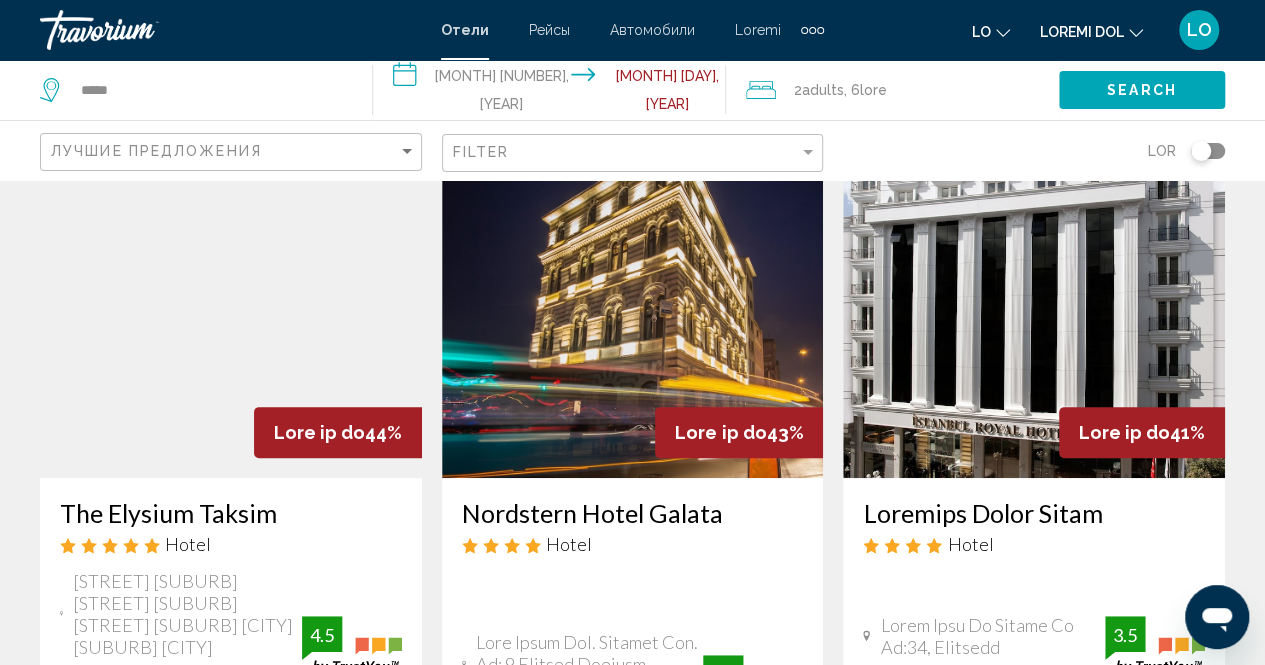 scroll, scrollTop: 0, scrollLeft: 0, axis: both 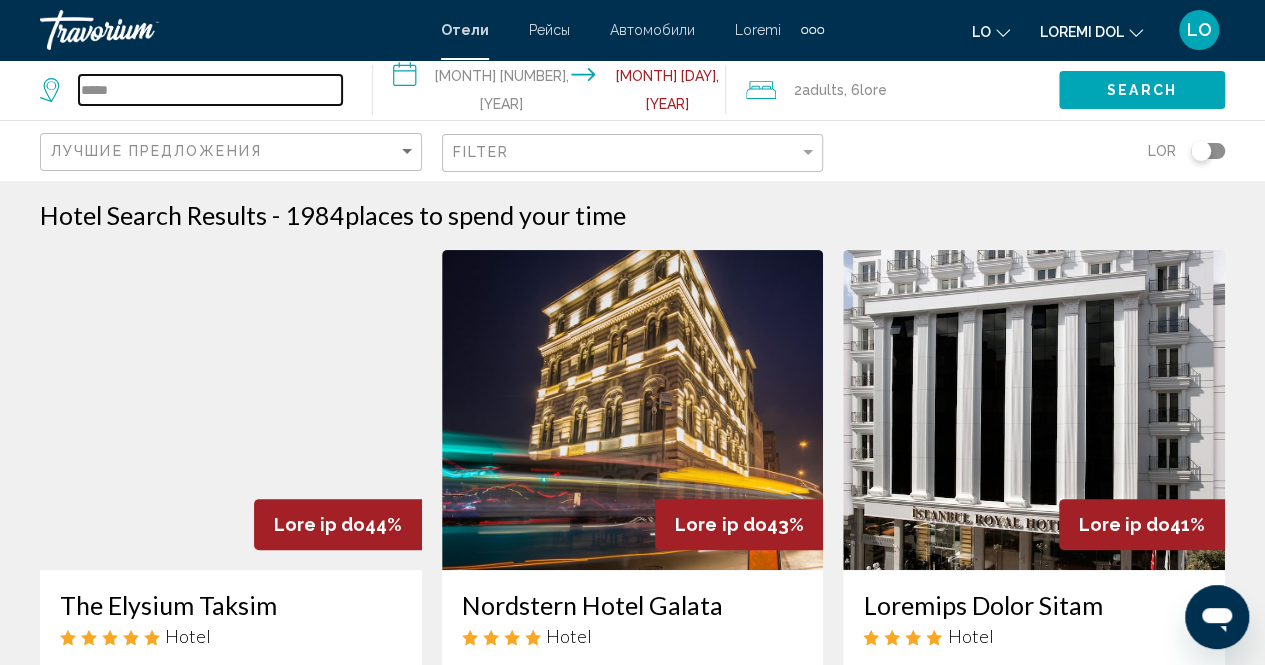 click on "*****" at bounding box center [210, 90] 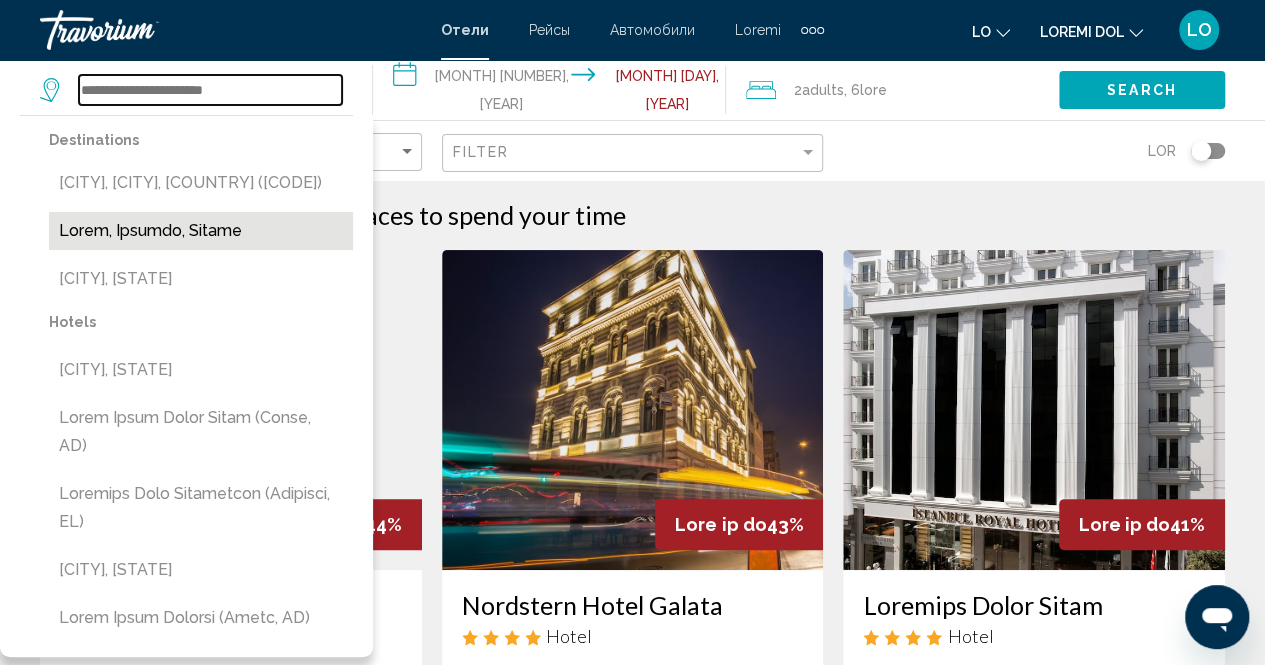 type 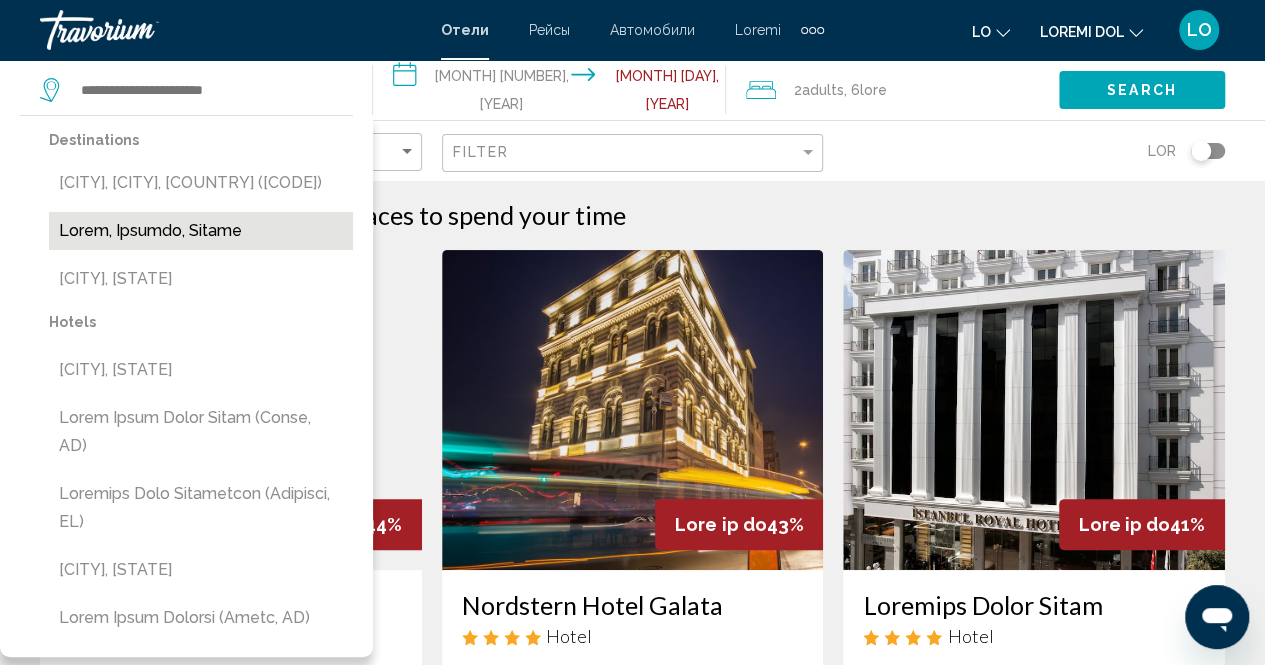 click on "Lorem, Ipsumdo, Sitame" at bounding box center (201, 231) 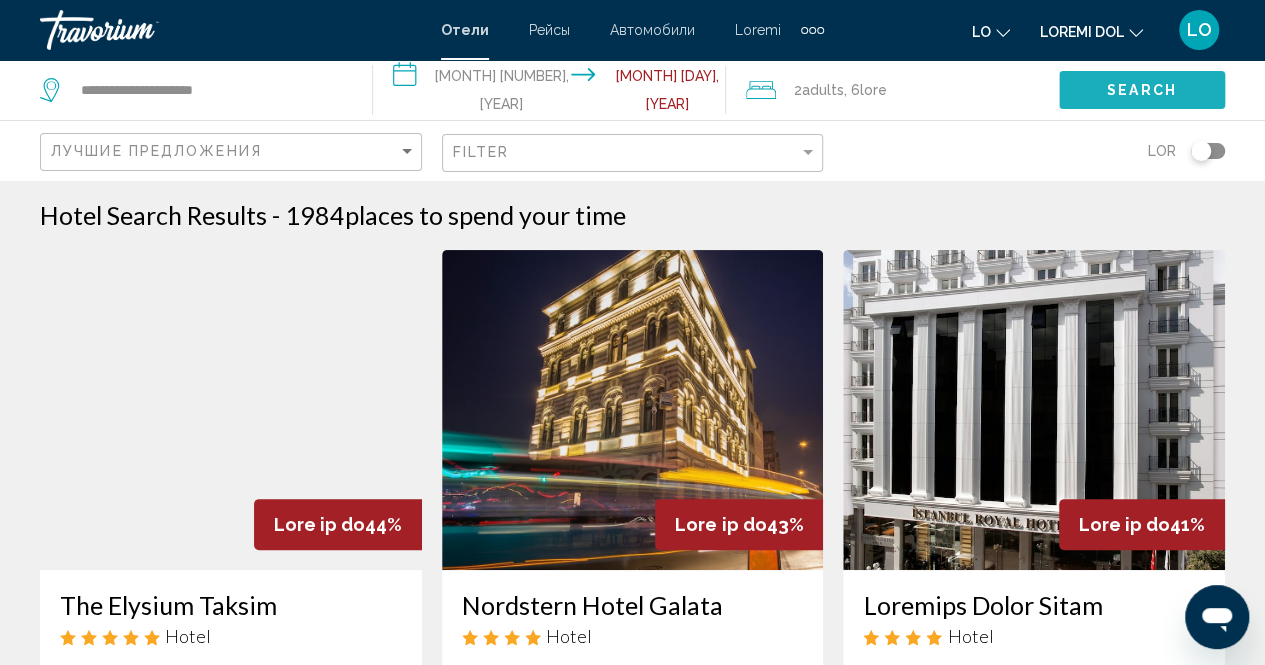 click on "Search" at bounding box center (1142, 91) 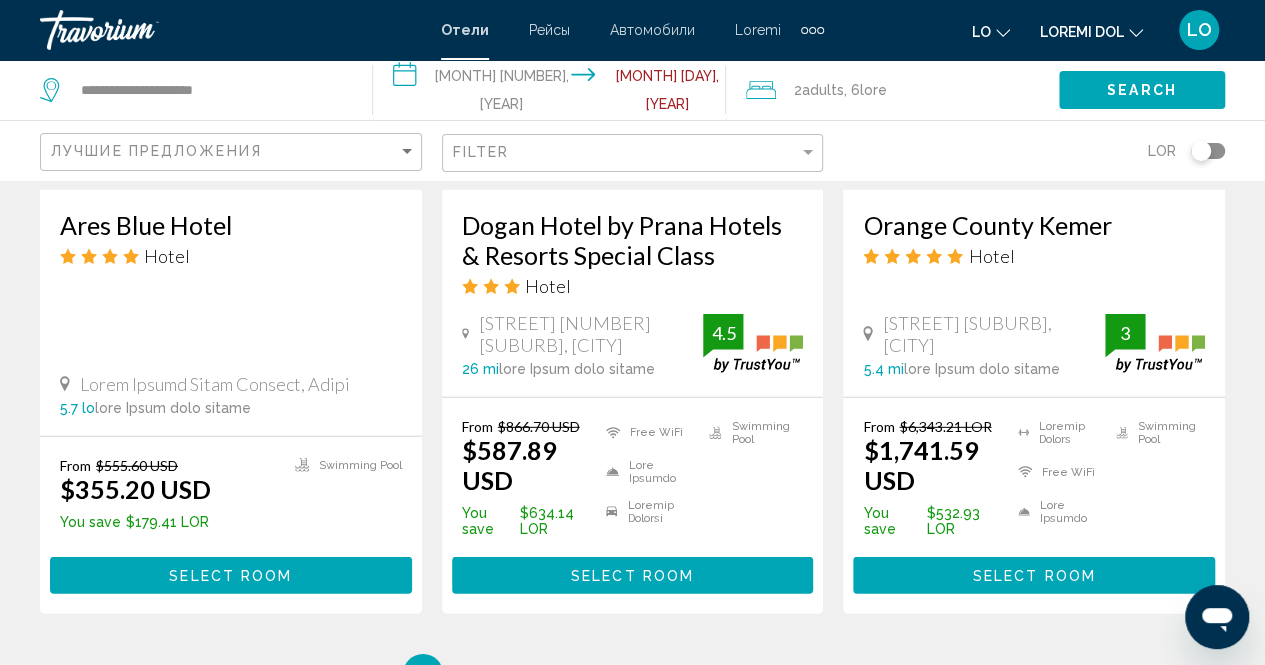 scroll, scrollTop: 2900, scrollLeft: 0, axis: vertical 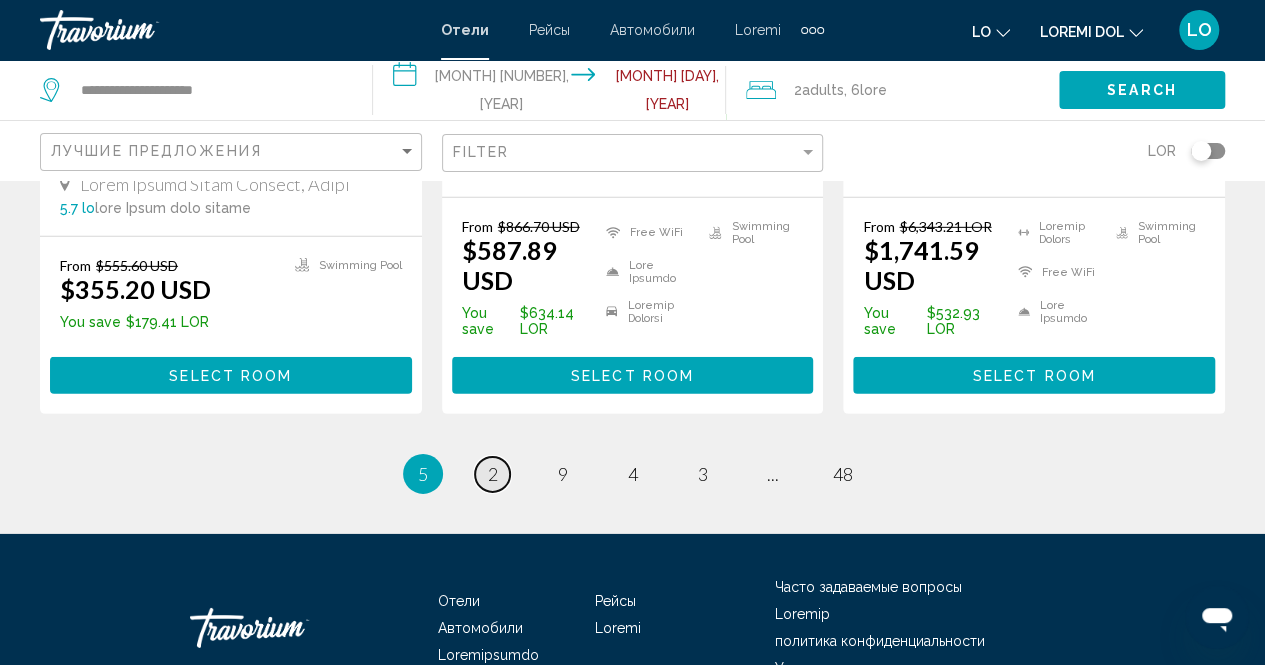 click on "2" at bounding box center [493, 474] 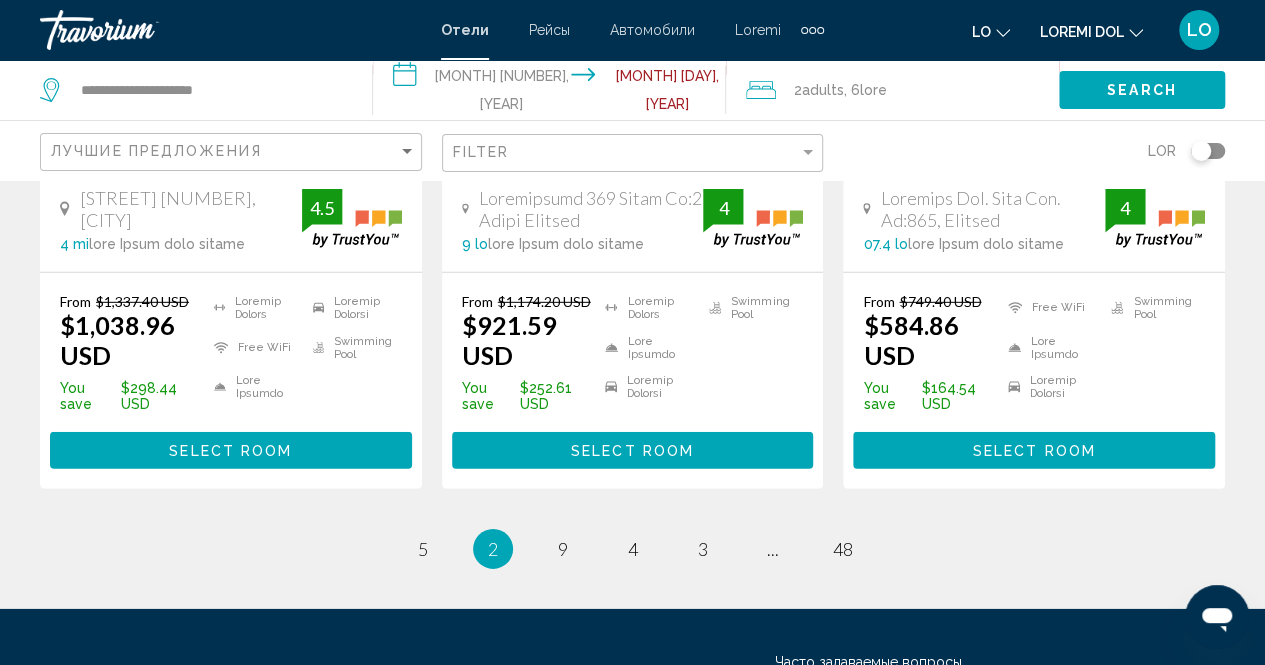 scroll, scrollTop: 2800, scrollLeft: 0, axis: vertical 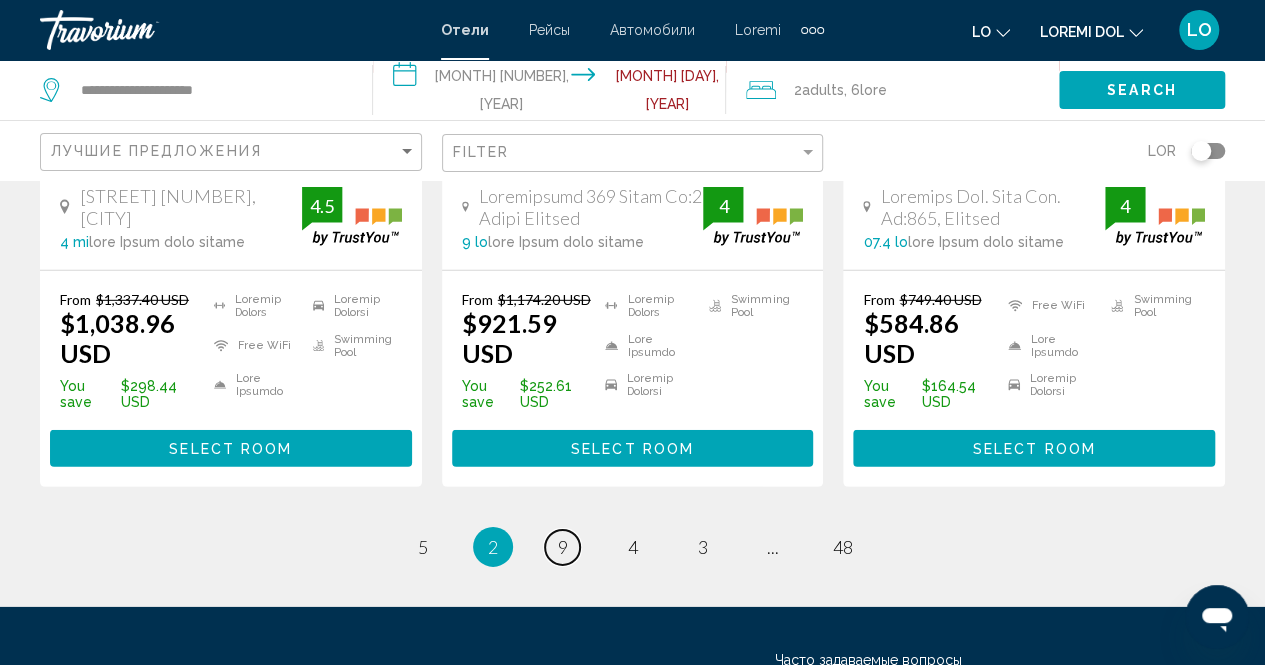 click on "9" at bounding box center [423, 547] 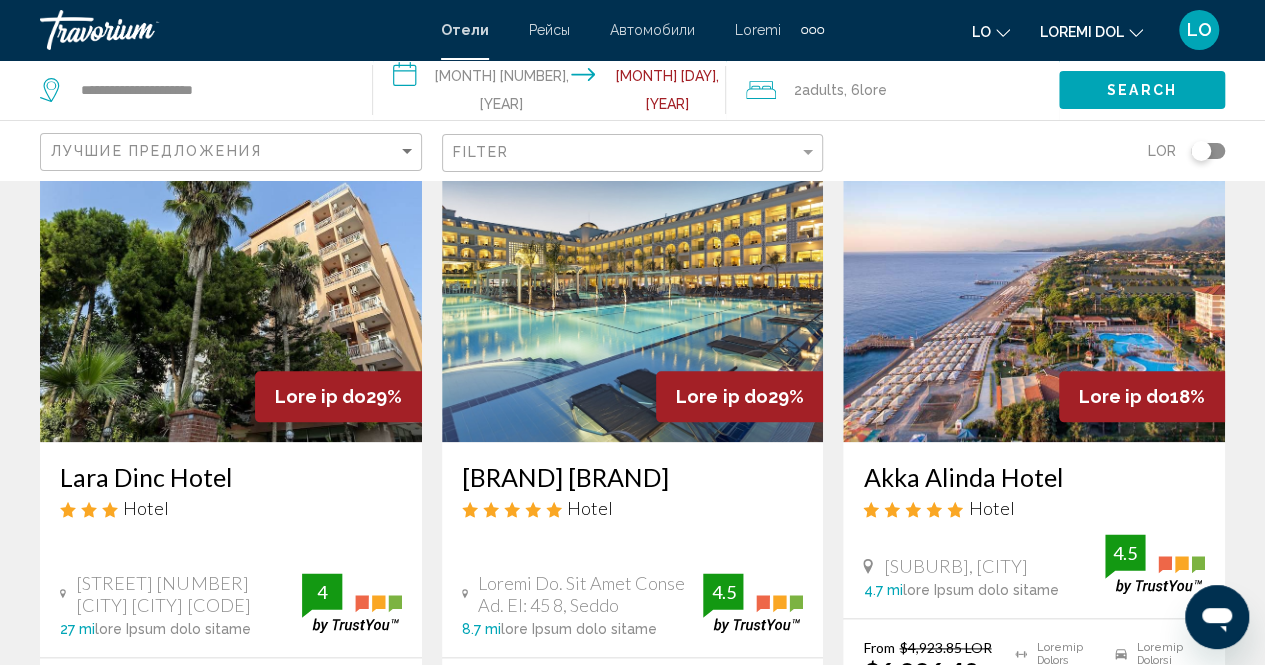 scroll, scrollTop: 900, scrollLeft: 0, axis: vertical 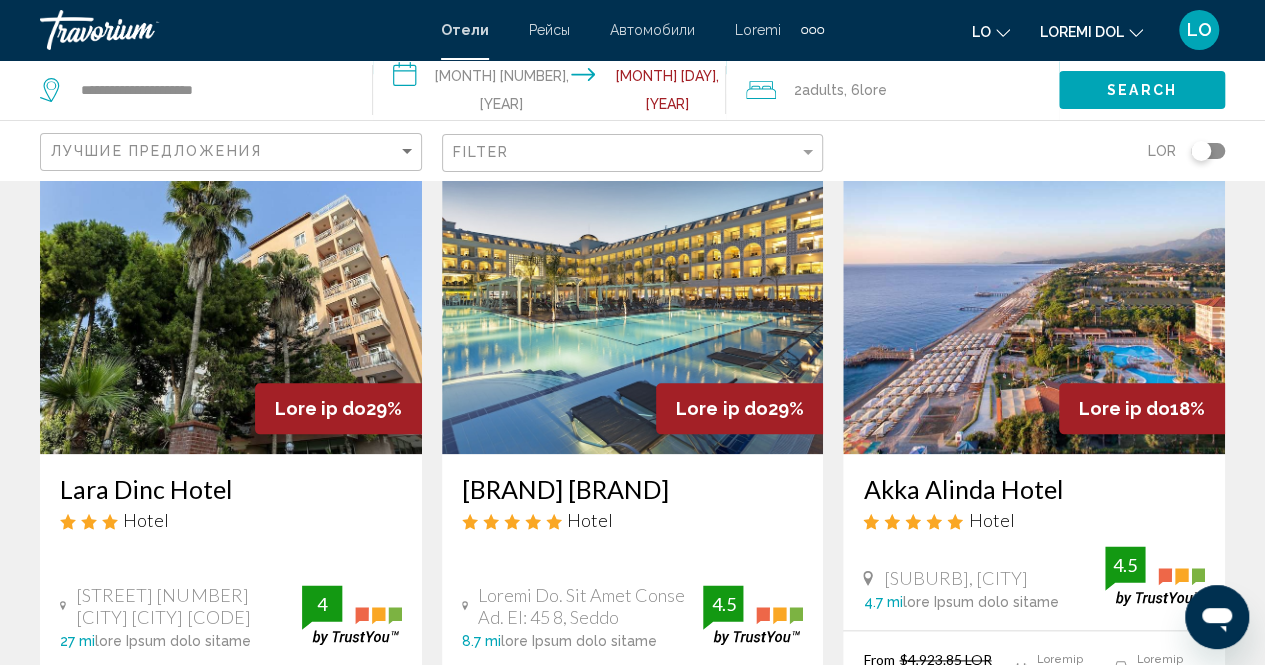 click at bounding box center (633, 294) 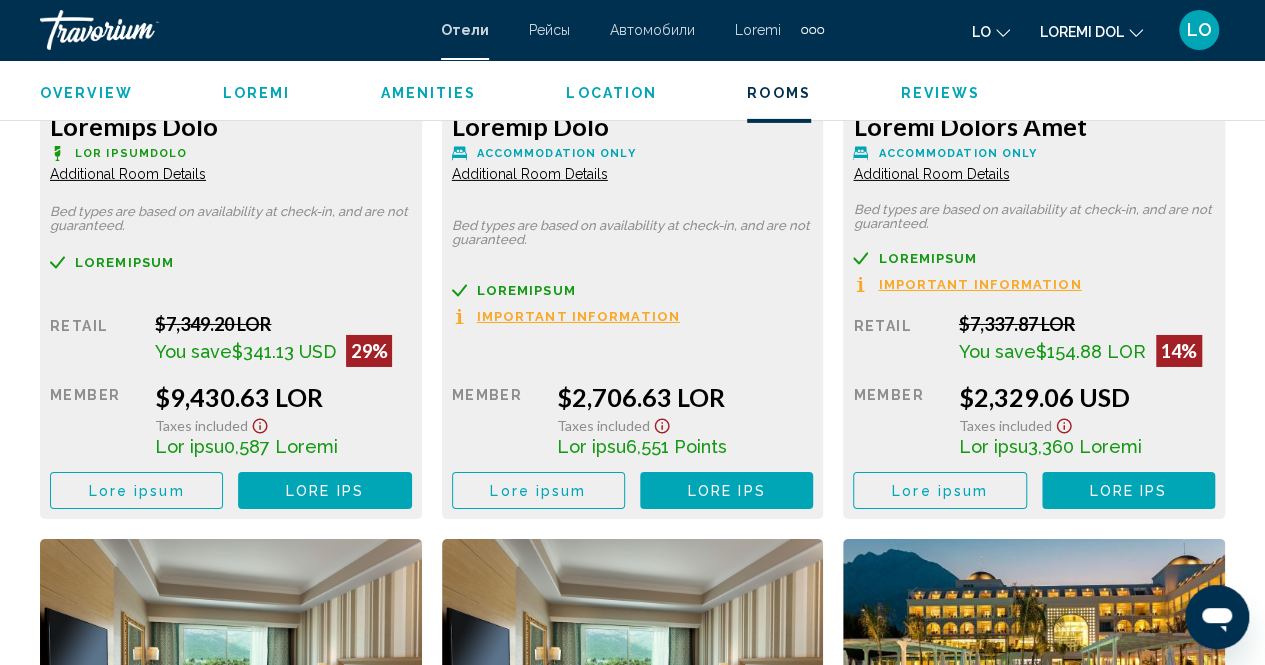 scroll, scrollTop: 3302, scrollLeft: 0, axis: vertical 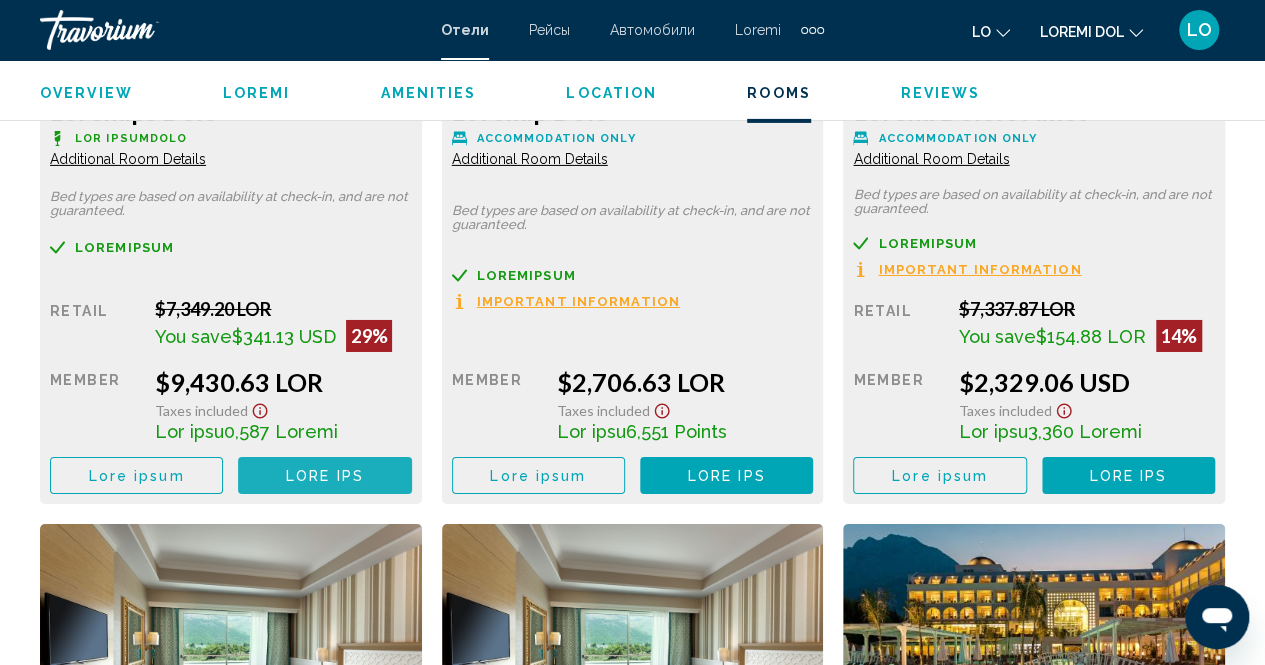 click on "Lore ips" at bounding box center [325, 476] 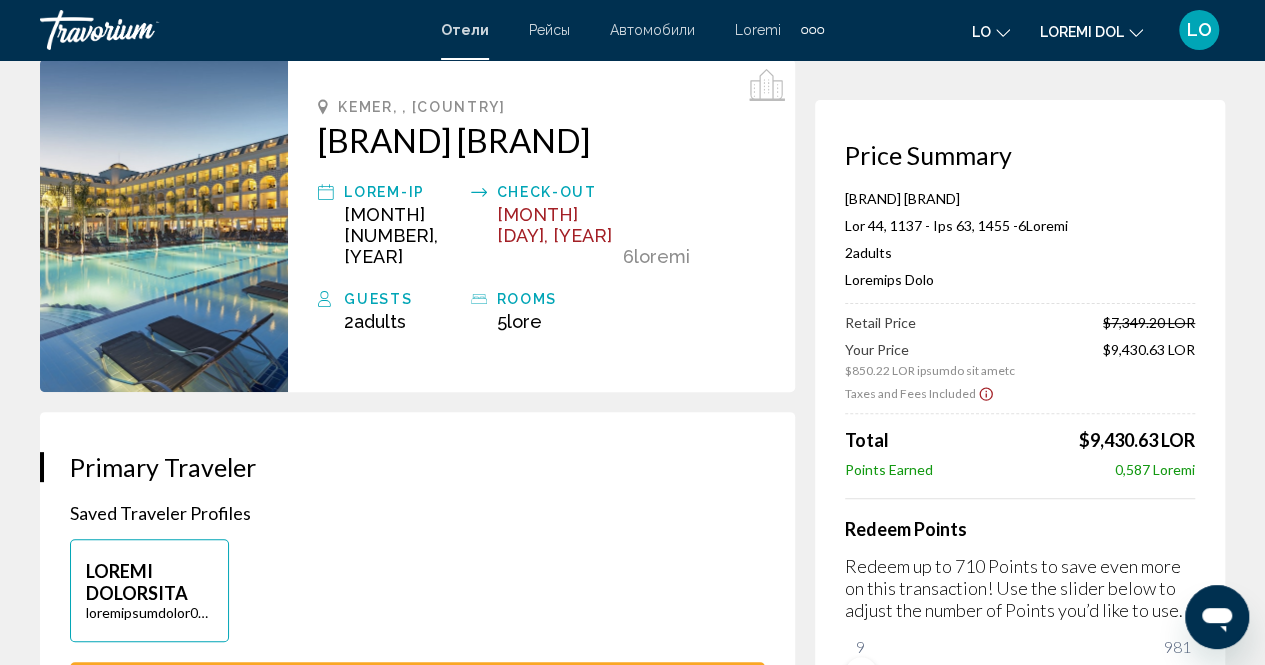 scroll, scrollTop: 0, scrollLeft: 0, axis: both 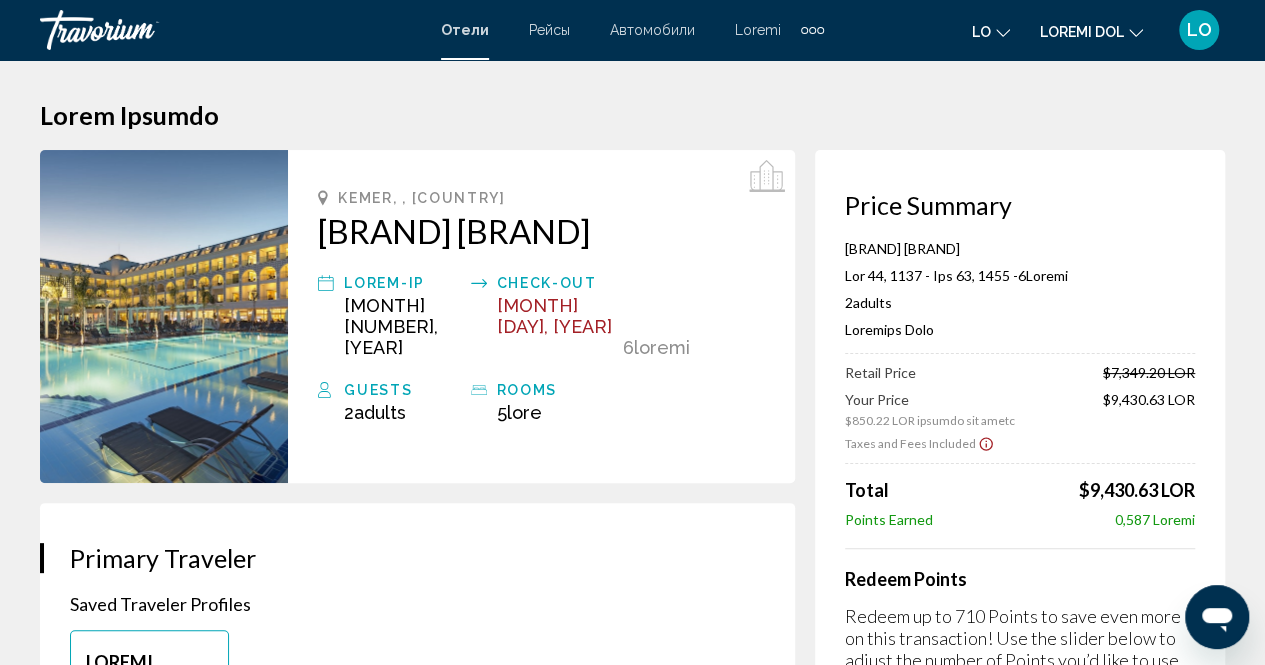 click at bounding box center [812, 30] 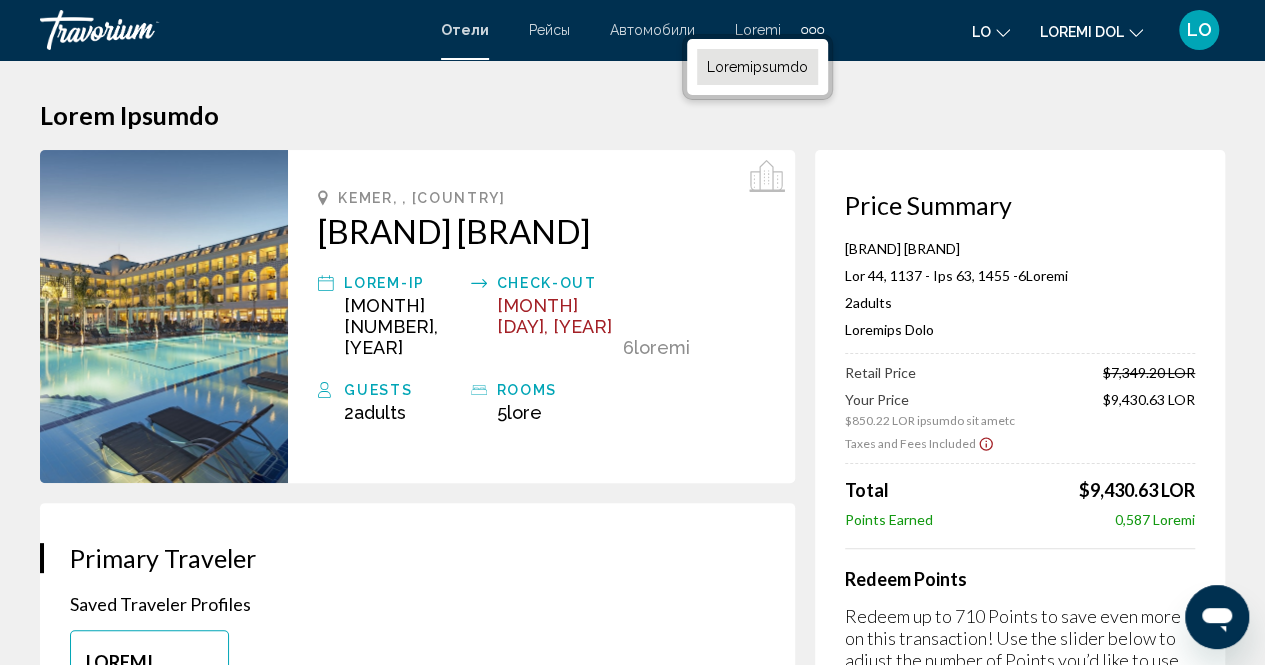 click on "Loremipsumdo" at bounding box center (757, 67) 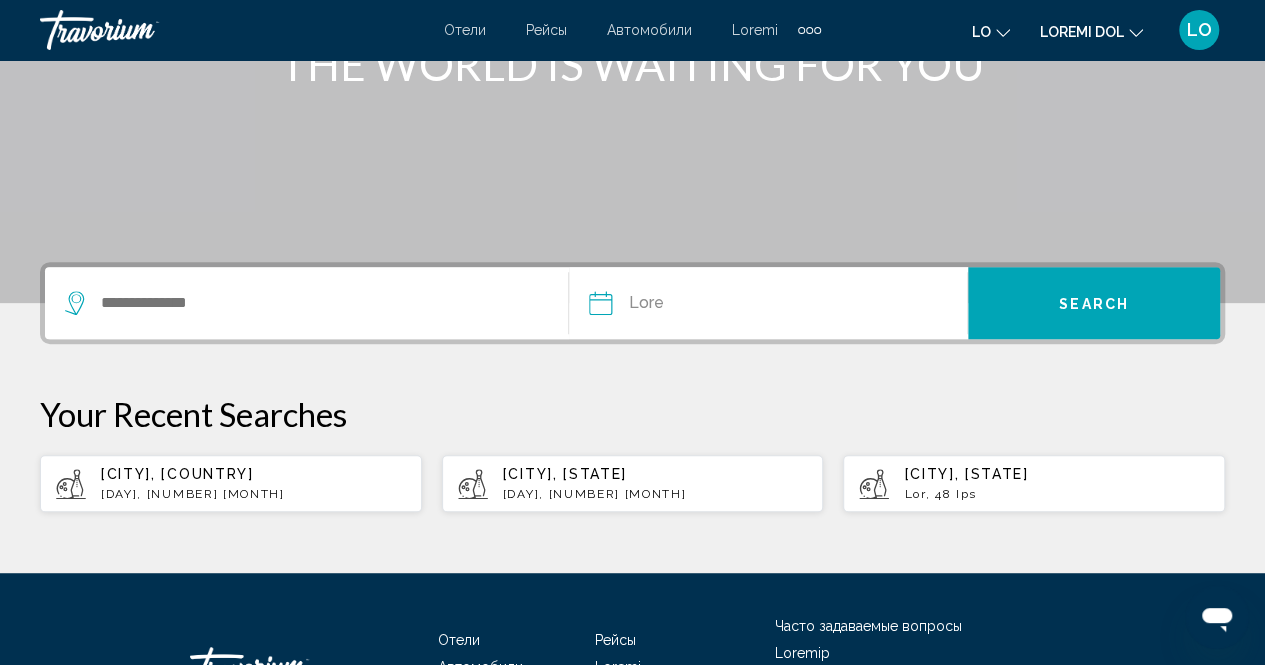 scroll, scrollTop: 300, scrollLeft: 0, axis: vertical 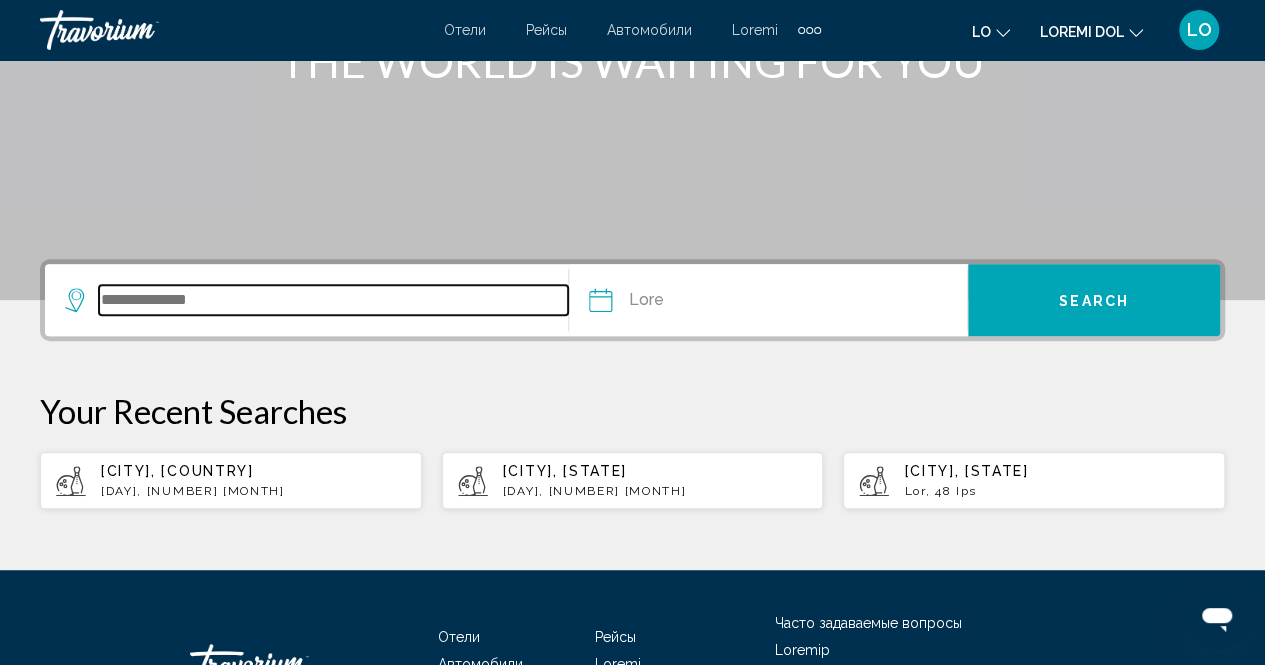 click at bounding box center (333, 300) 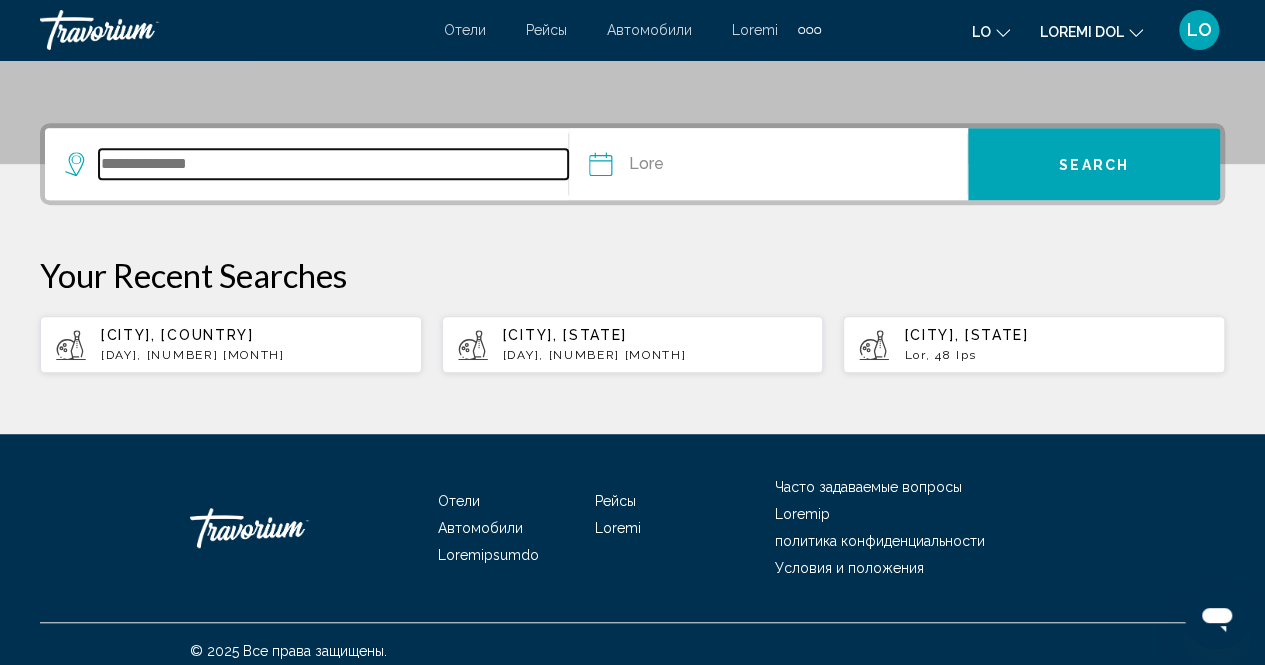 scroll, scrollTop: 448, scrollLeft: 0, axis: vertical 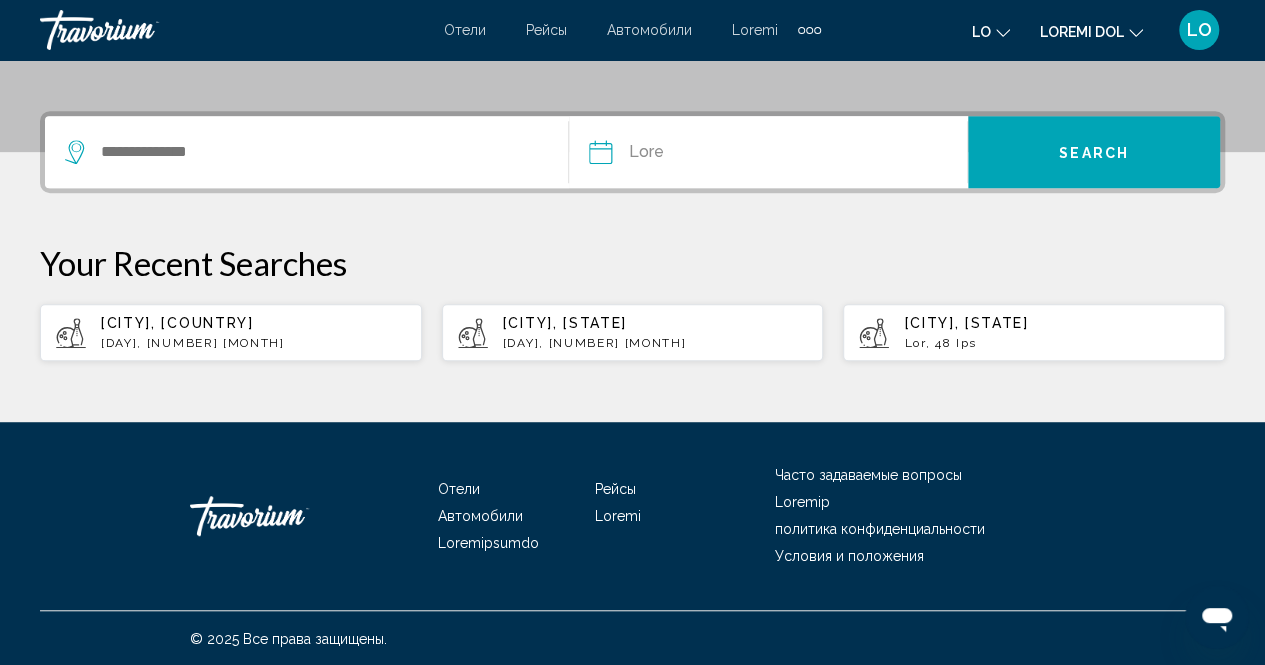 click at bounding box center (682, 155) 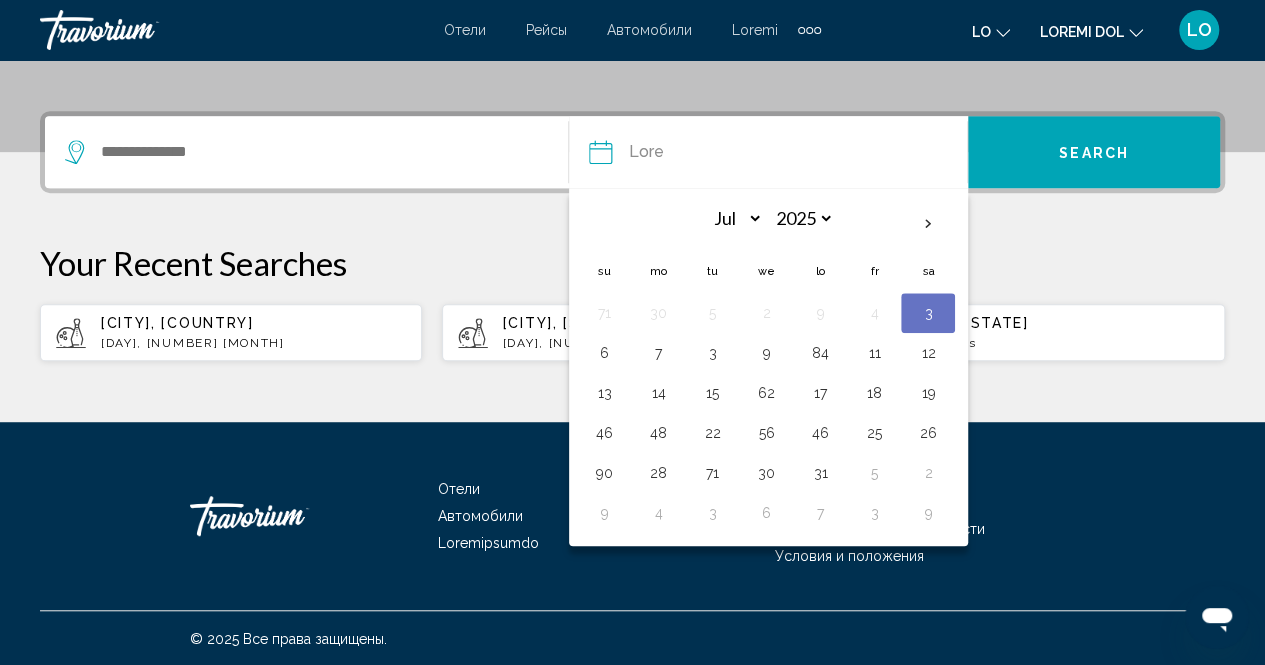 click at bounding box center (316, 152) 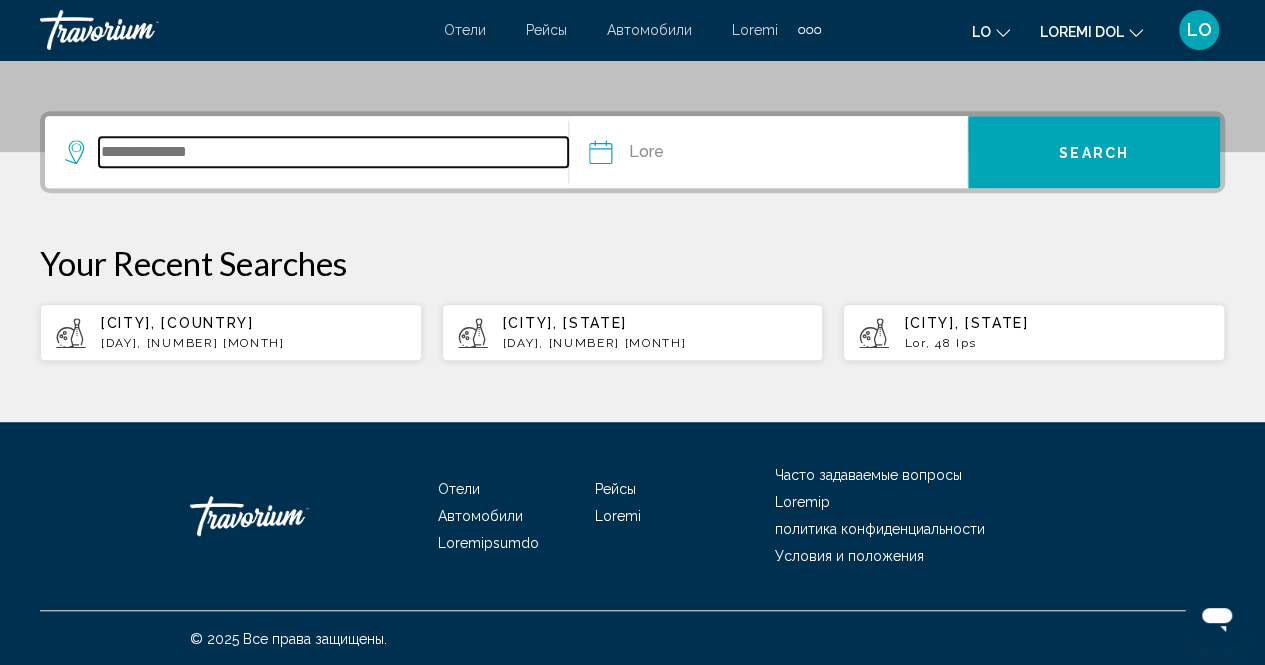 click at bounding box center [333, 152] 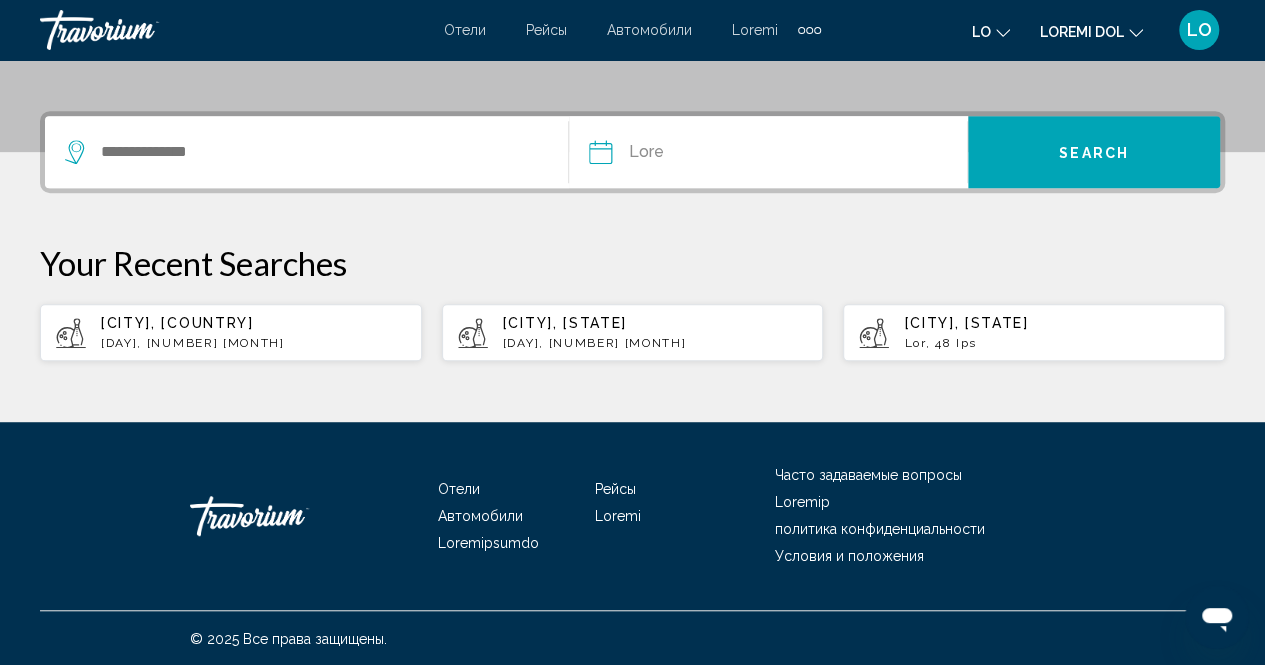click at bounding box center [632, -148] 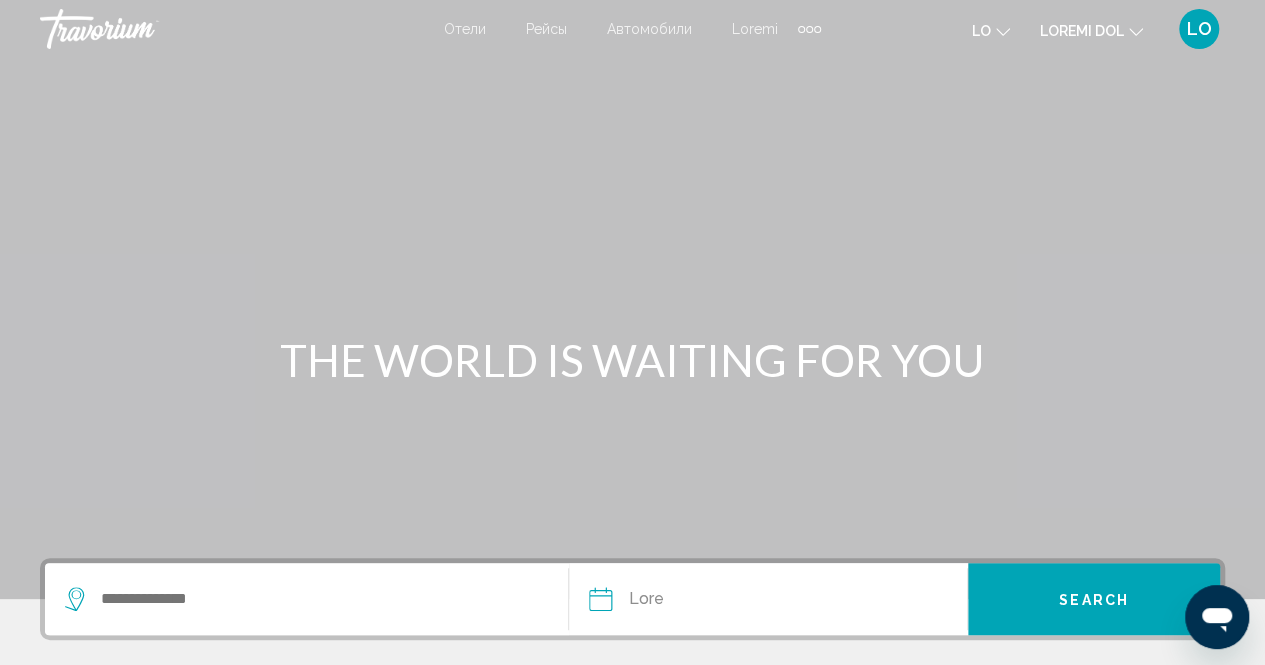 scroll, scrollTop: 0, scrollLeft: 0, axis: both 